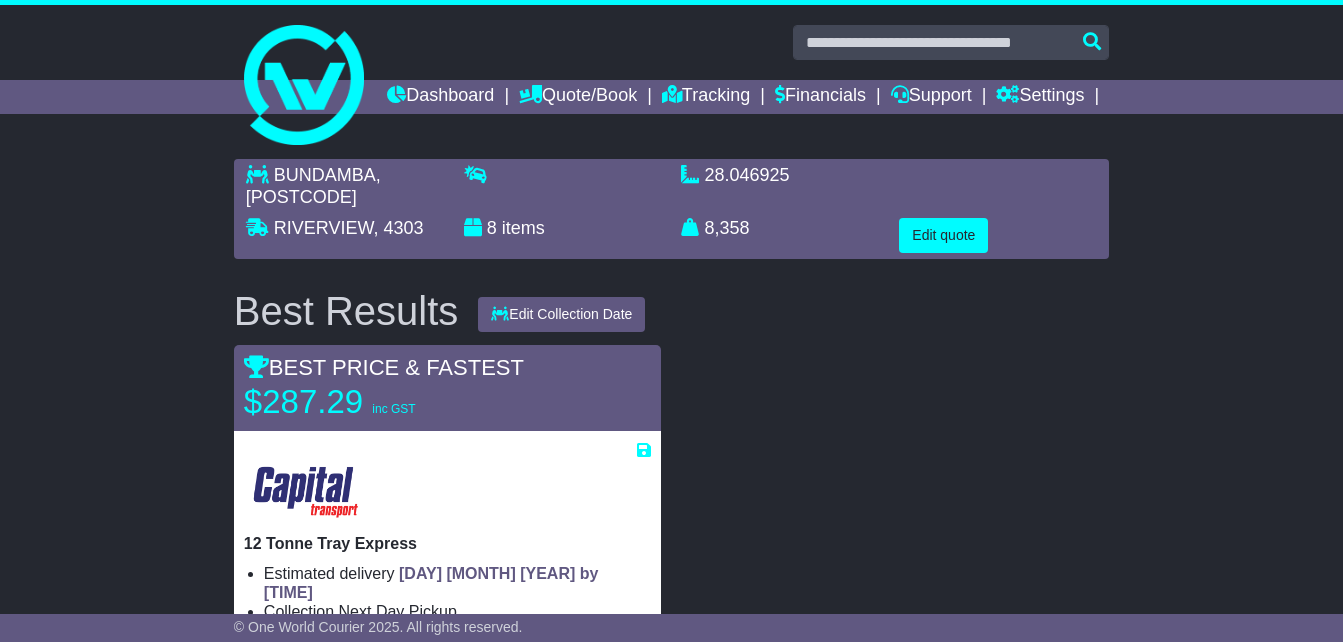 scroll, scrollTop: 100, scrollLeft: 0, axis: vertical 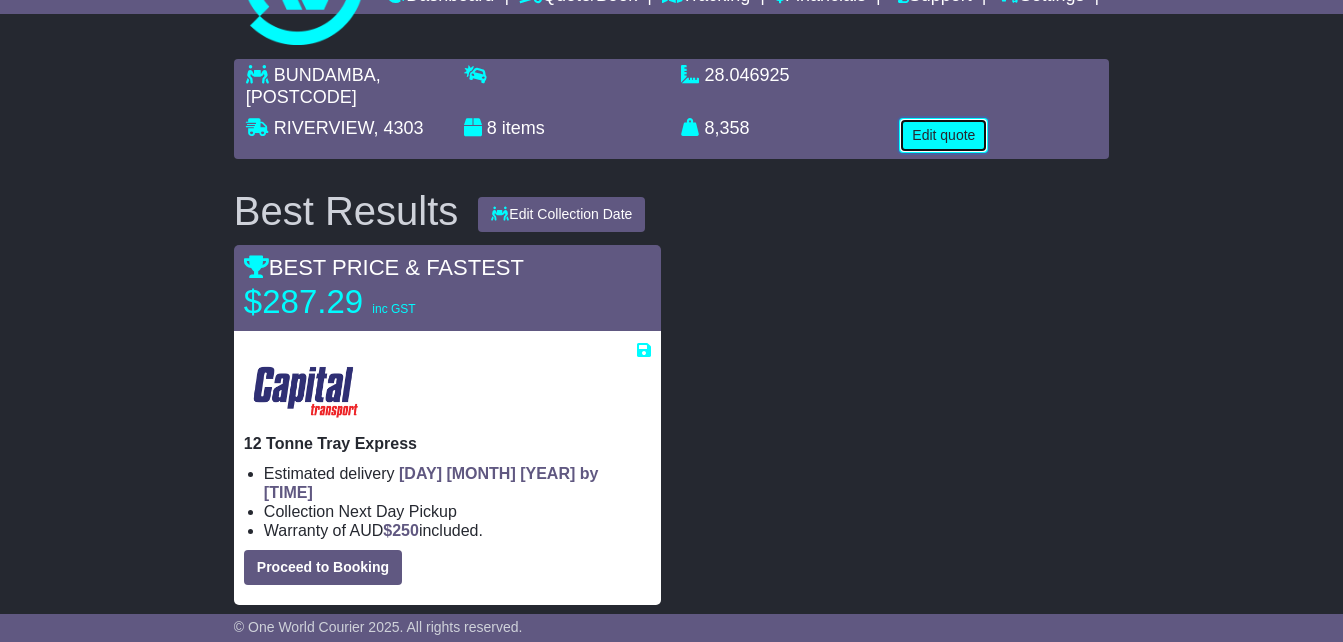 click on "Edit quote" at bounding box center (943, 135) 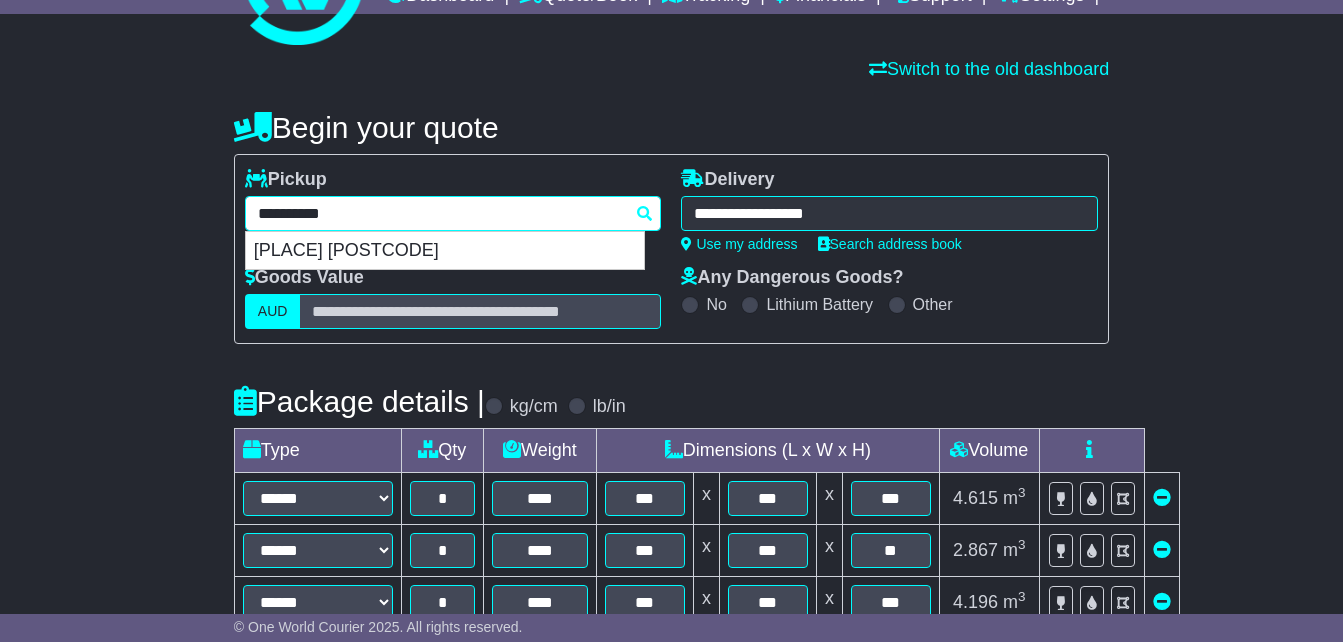 click on "**********" at bounding box center (453, 213) 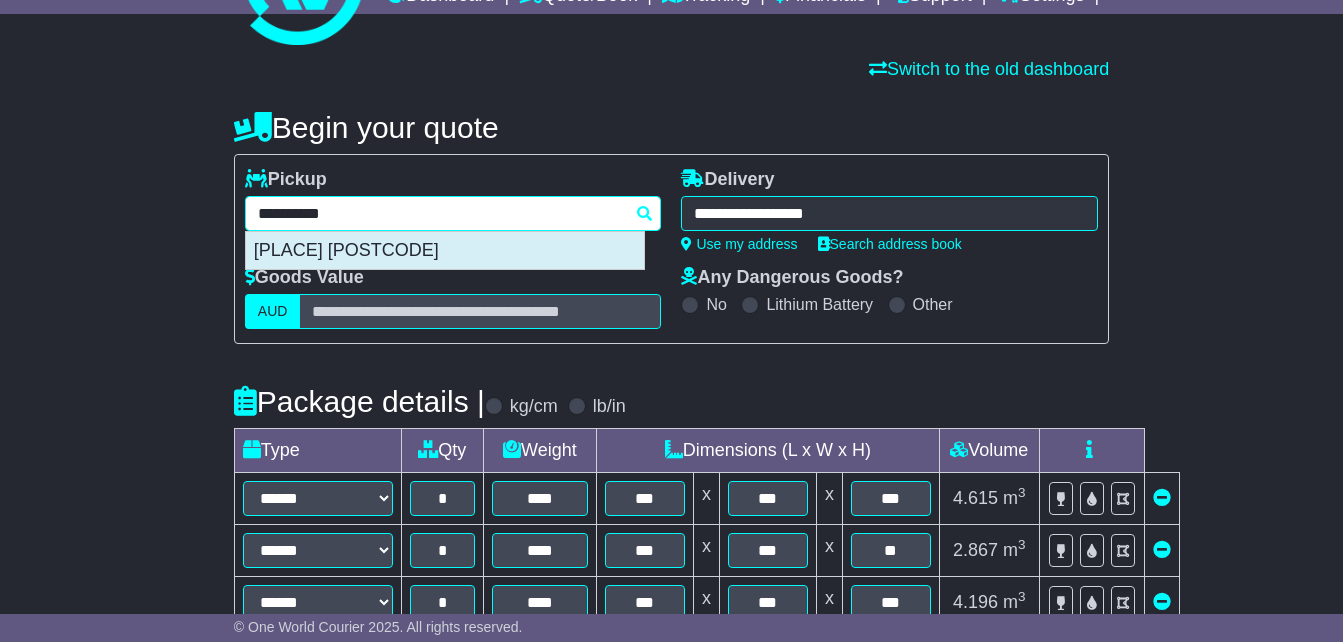 click on "[PLACE] [POSTCODE]" at bounding box center [445, 251] 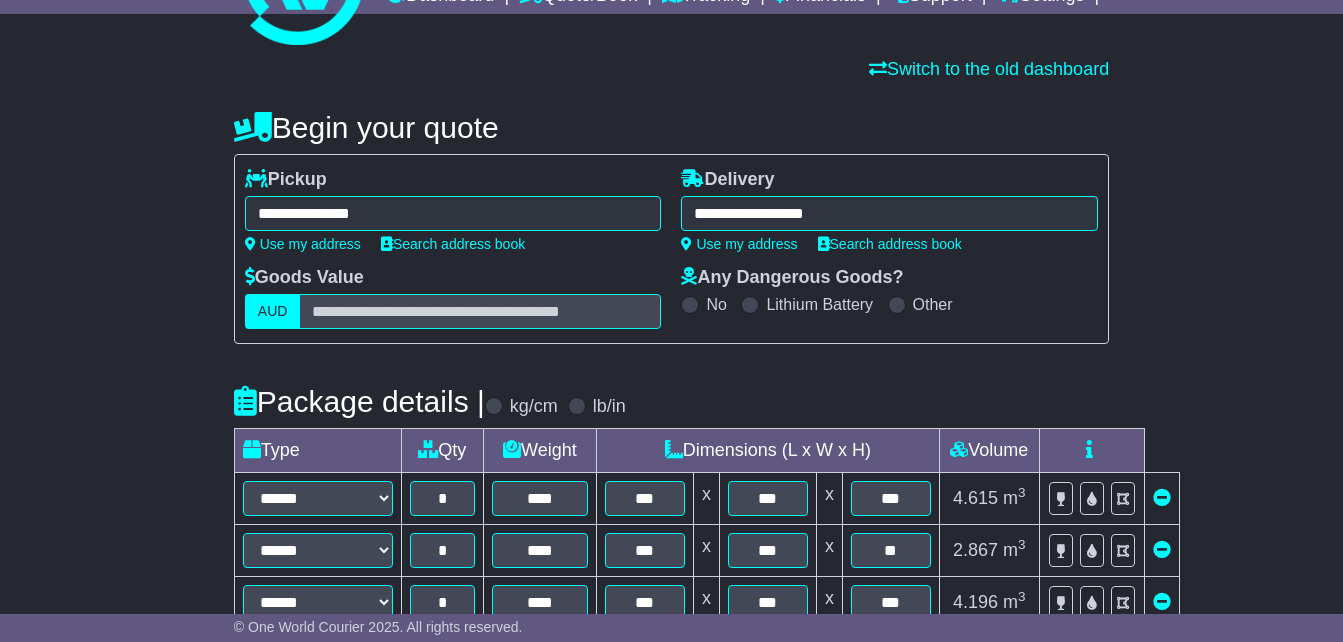 type on "**********" 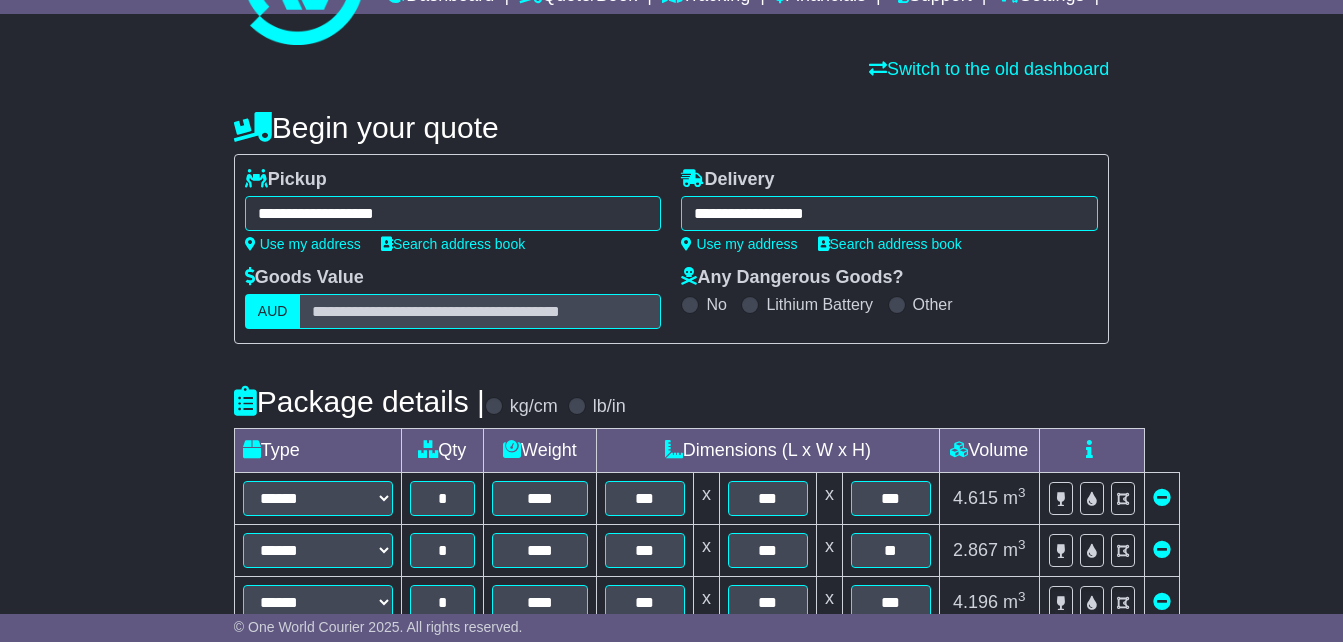 click on "**********" at bounding box center (889, 213) 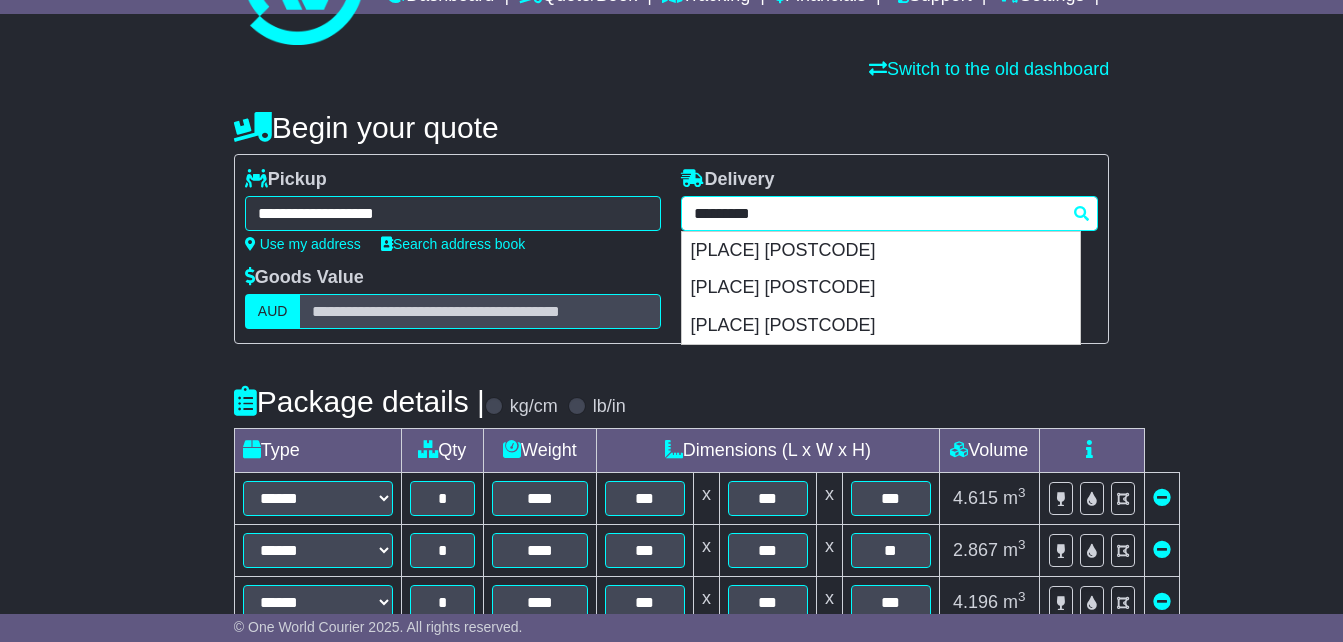 drag, startPoint x: 860, startPoint y: 248, endPoint x: 577, endPoint y: 247, distance: 283.00177 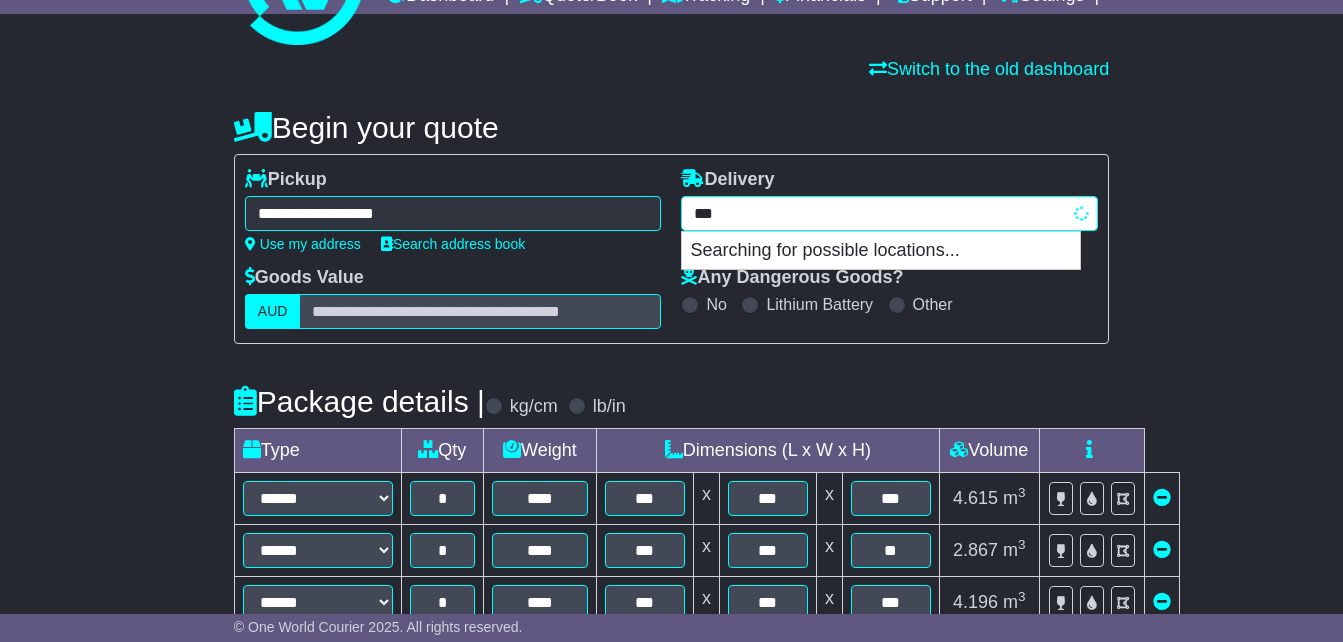 type on "****" 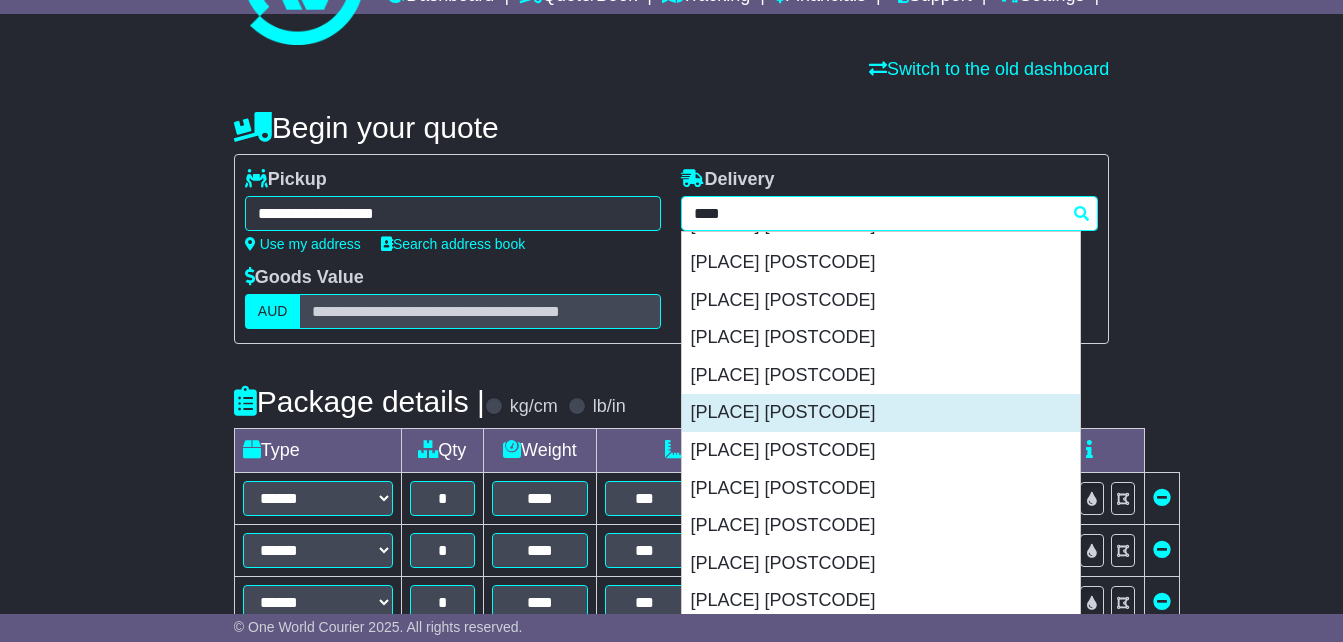 scroll, scrollTop: 200, scrollLeft: 0, axis: vertical 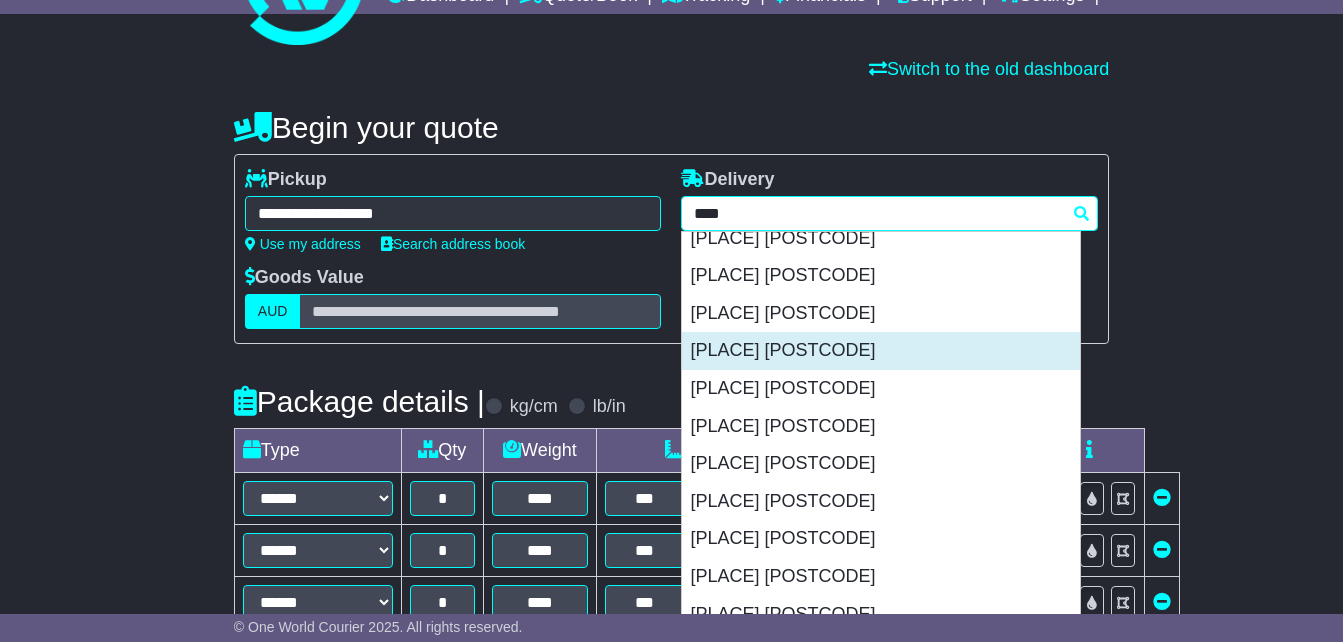 click on "[PLACE] [POSTCODE]" at bounding box center (881, 351) 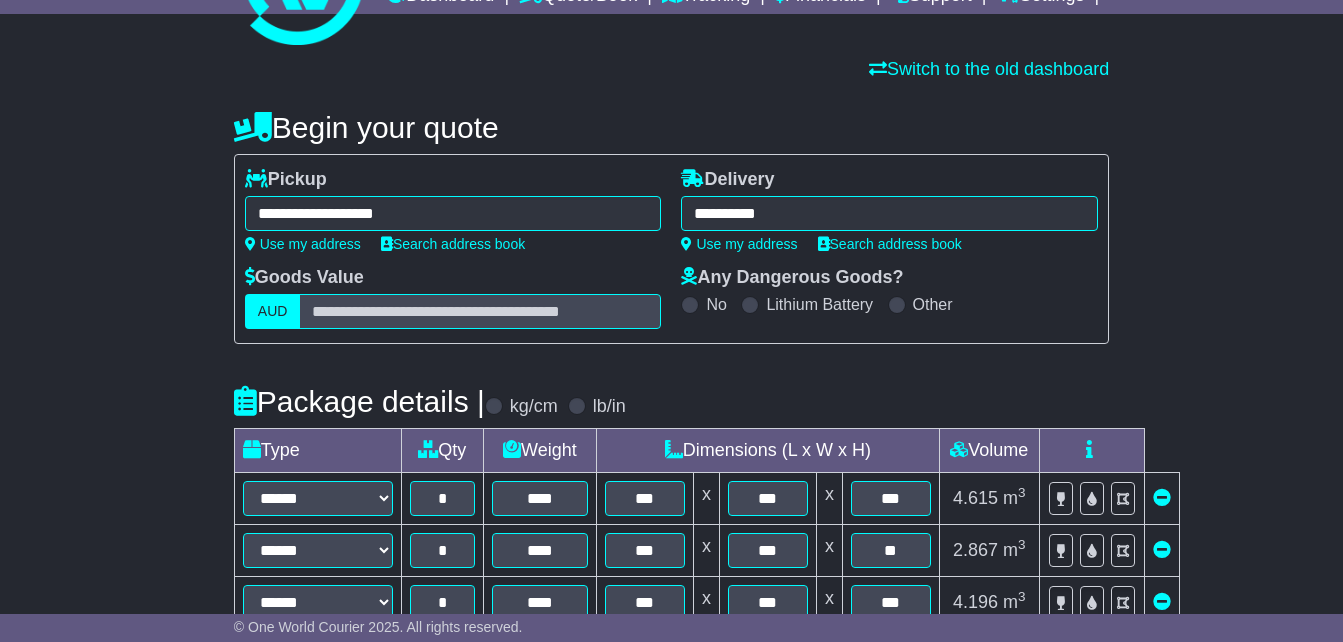 type on "**********" 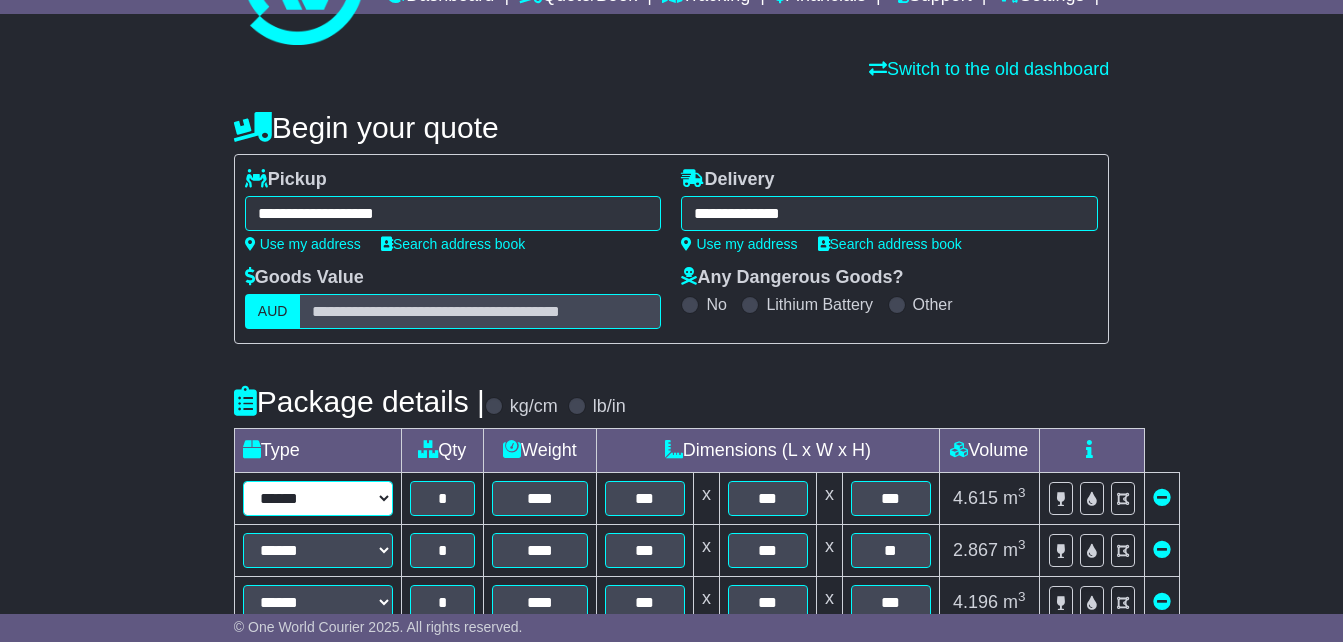 click on "**********" at bounding box center (318, 498) 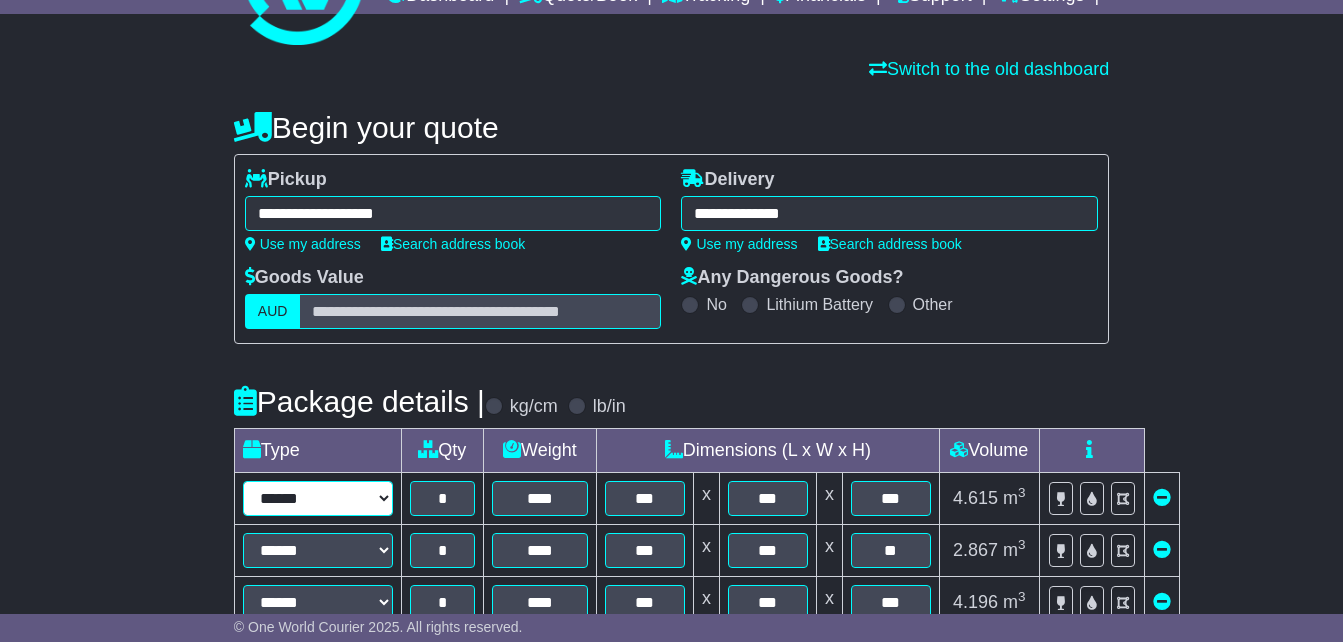 select on "*****" 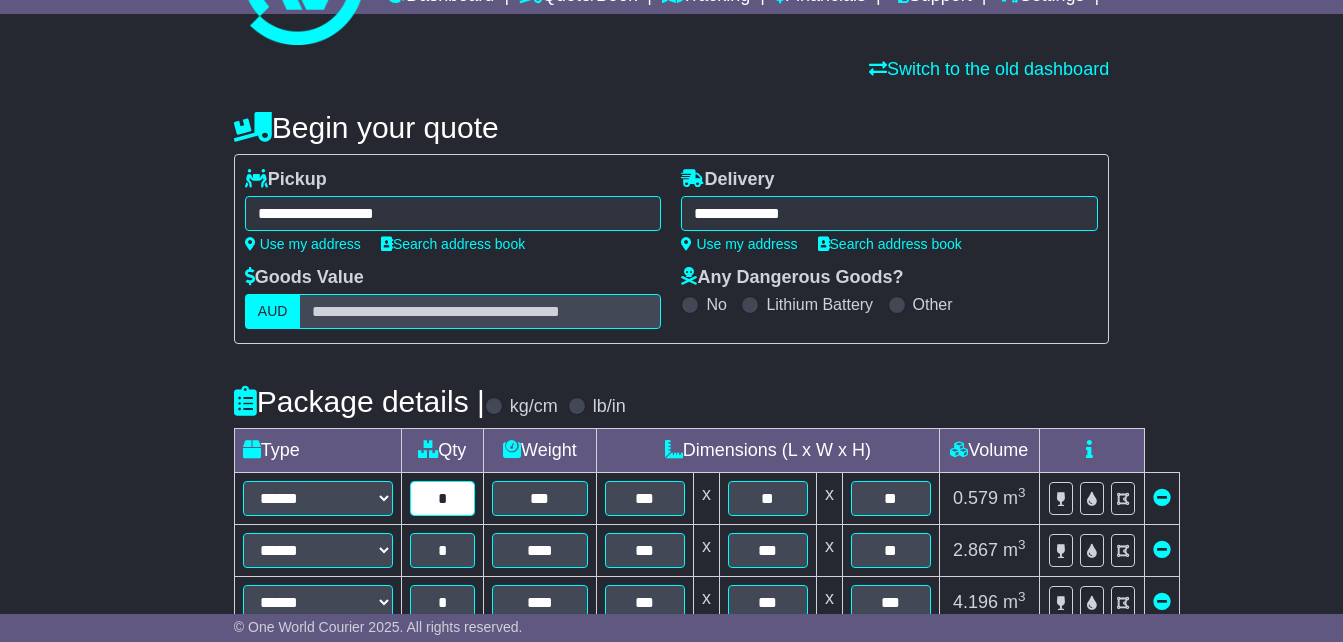 drag, startPoint x: 450, startPoint y: 535, endPoint x: 416, endPoint y: 533, distance: 34.058773 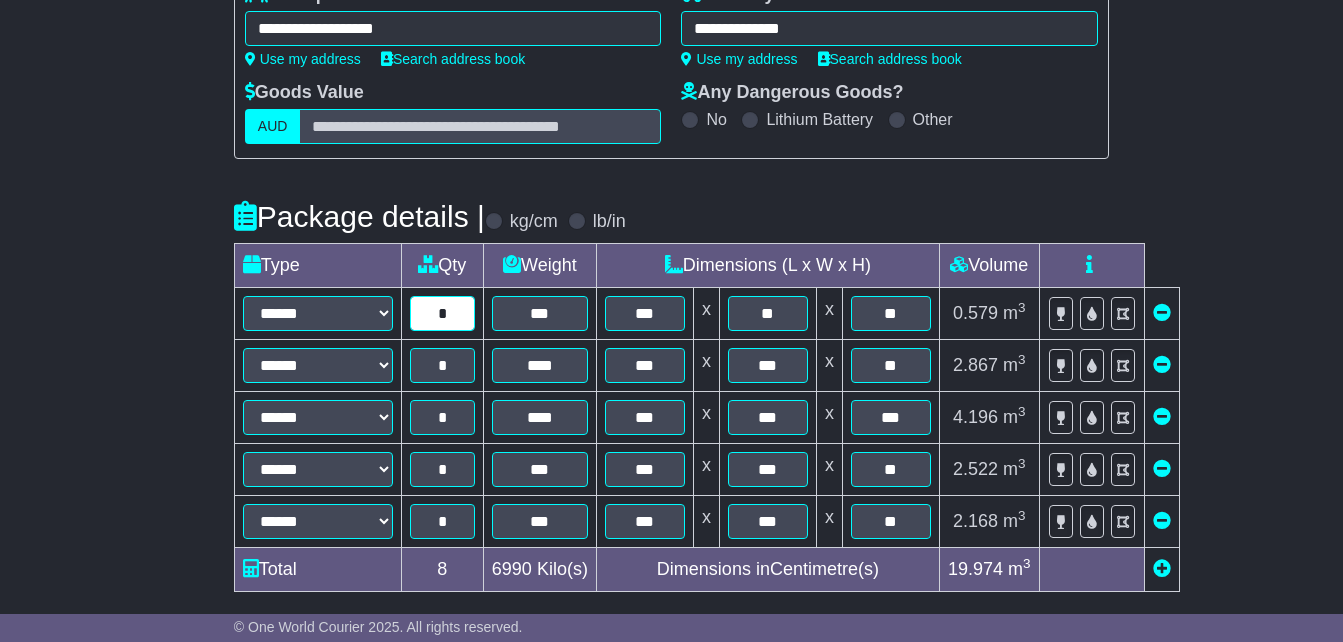 scroll, scrollTop: 300, scrollLeft: 0, axis: vertical 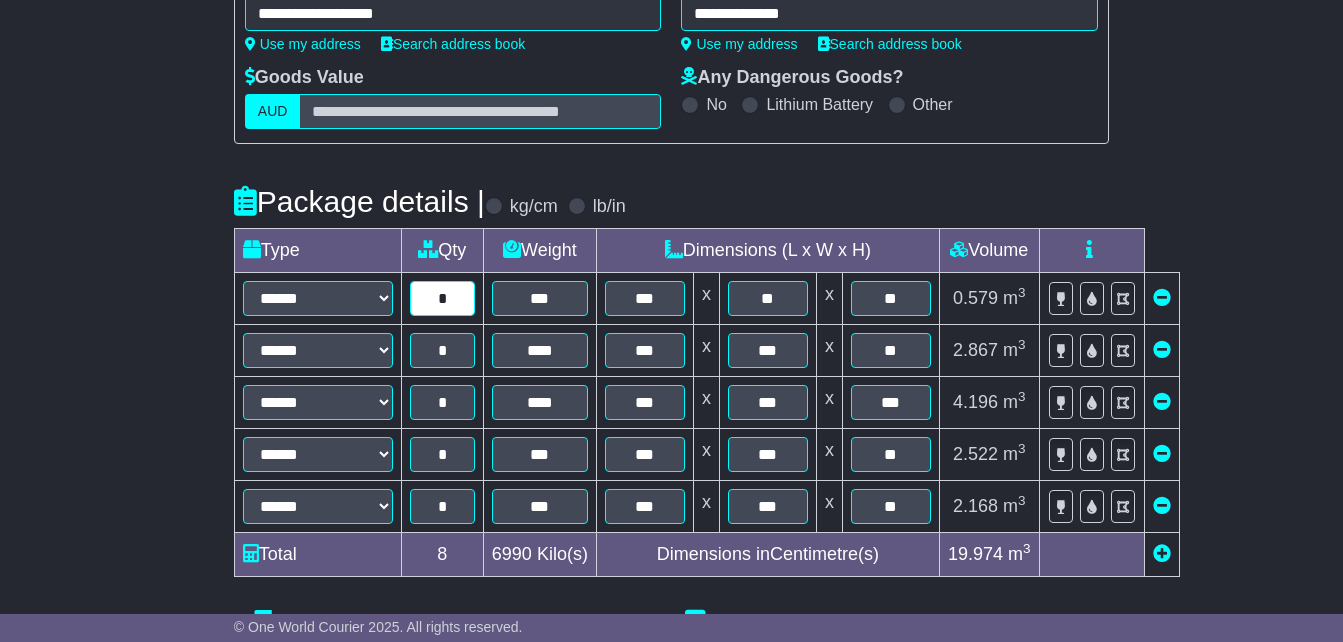 type on "*" 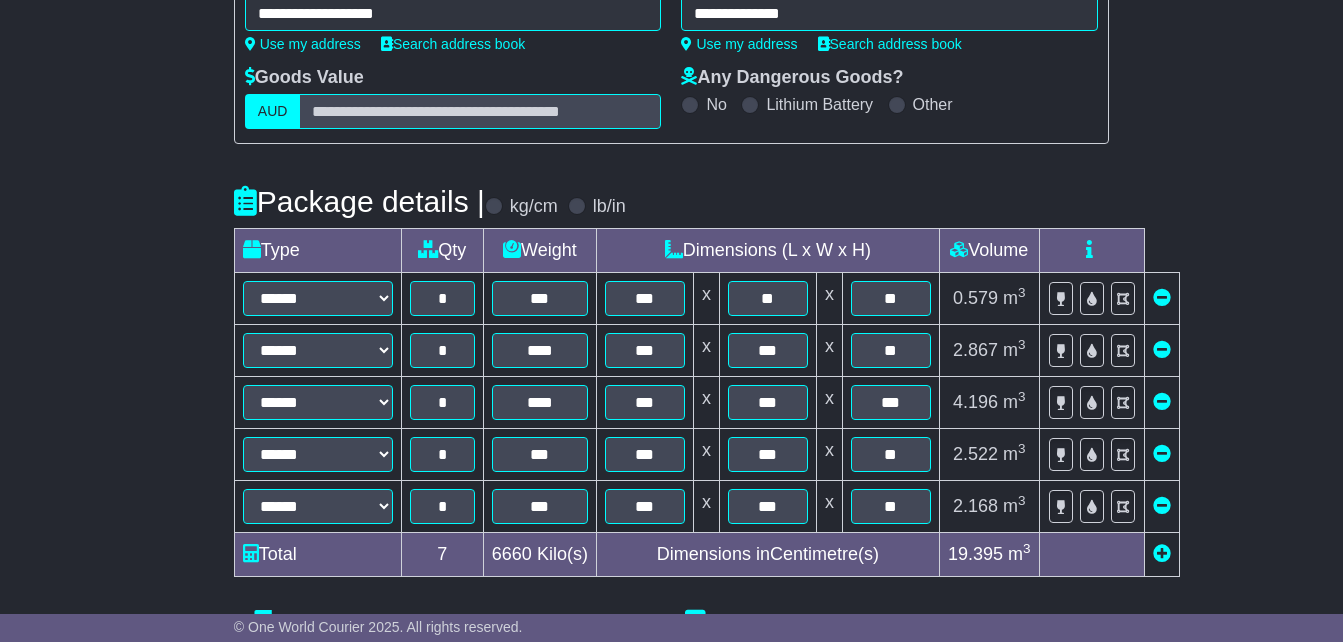 click at bounding box center [1162, 349] 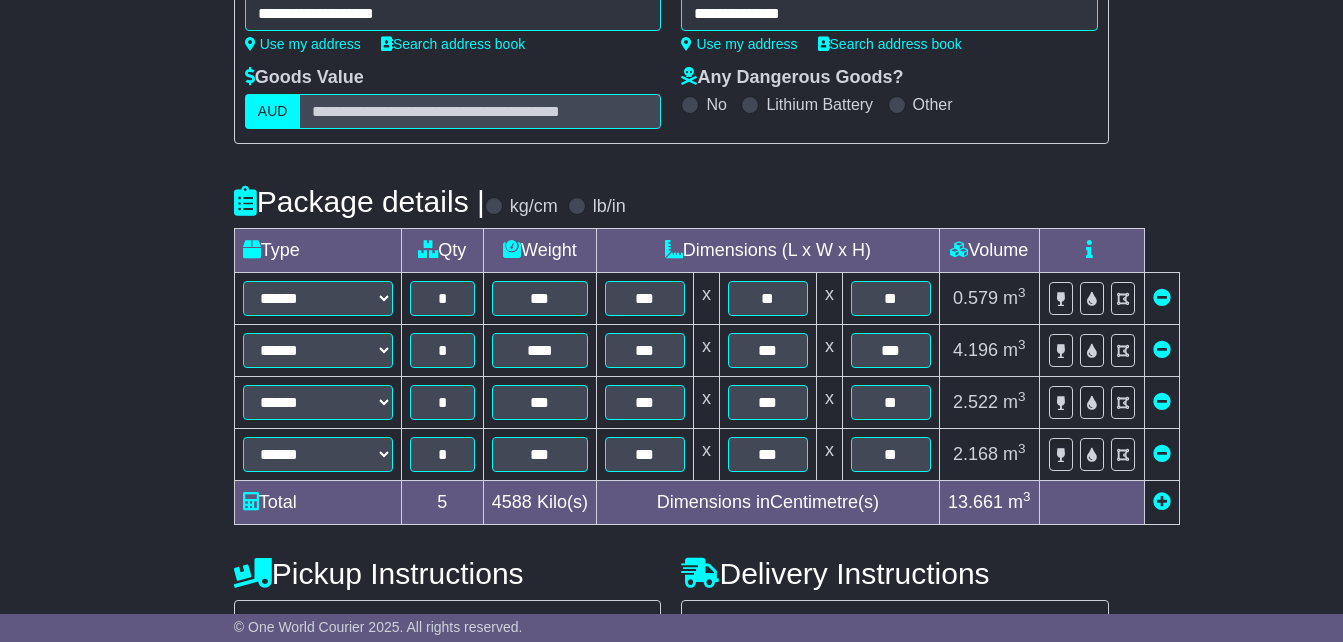 click at bounding box center (1162, 349) 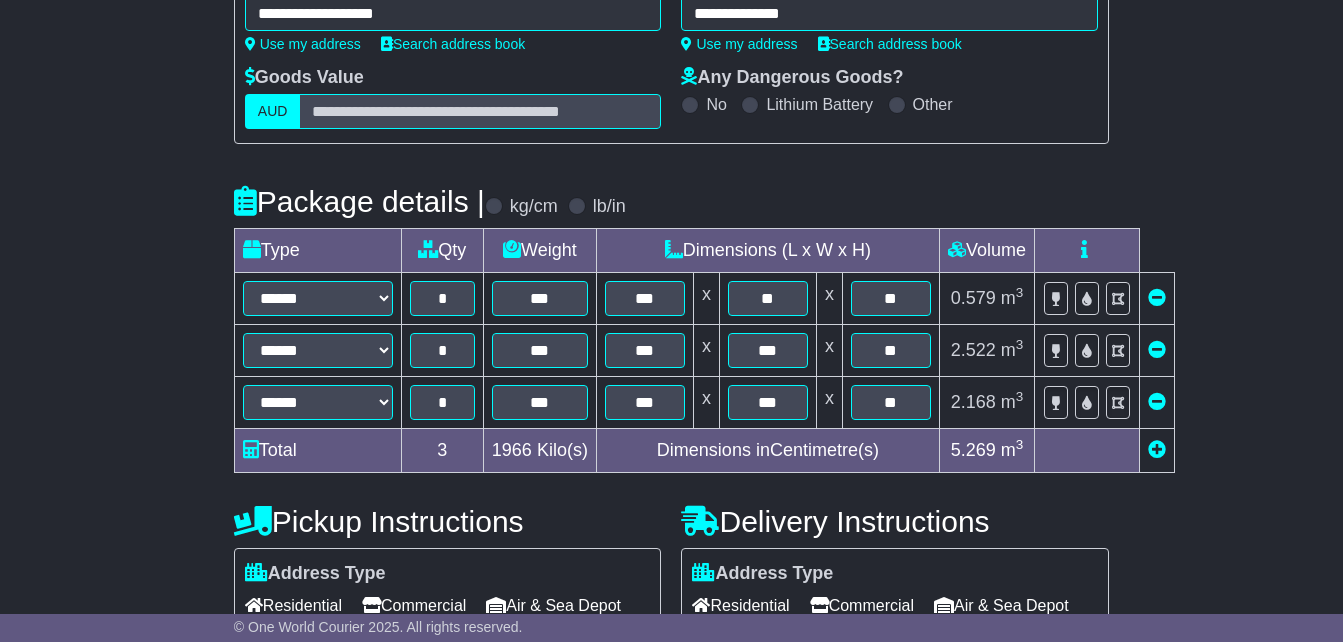 click at bounding box center [1157, 349] 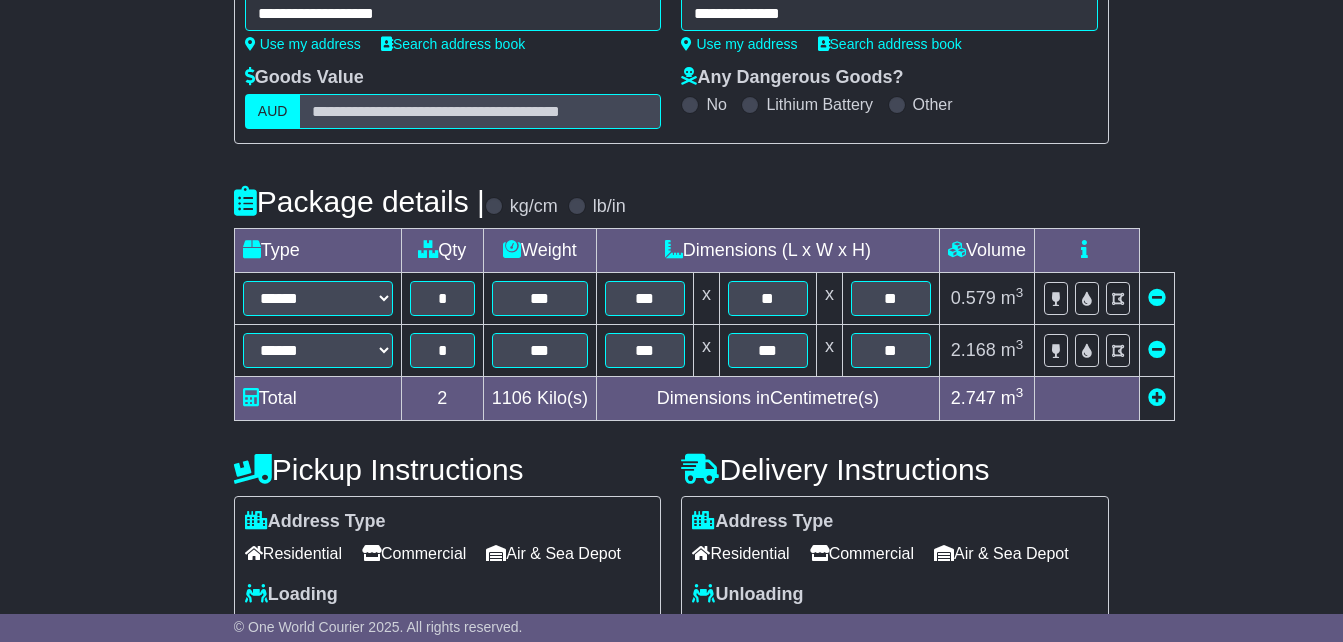 click at bounding box center (1157, 349) 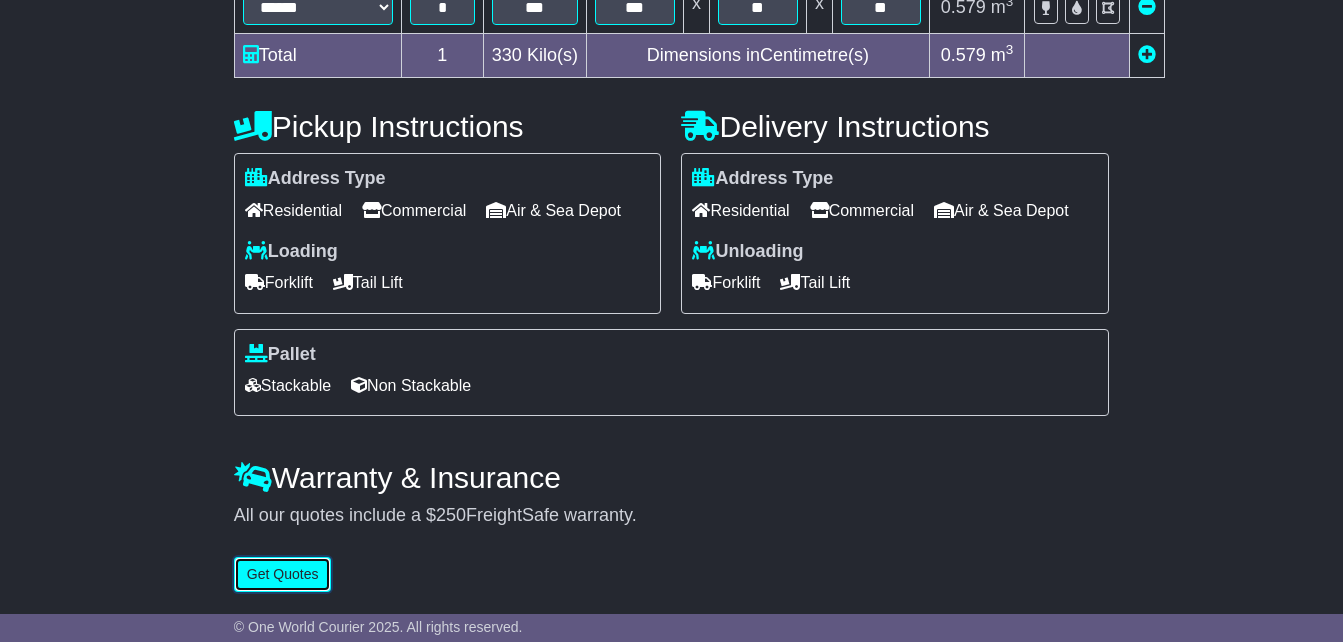 click on "Get Quotes" at bounding box center (283, 574) 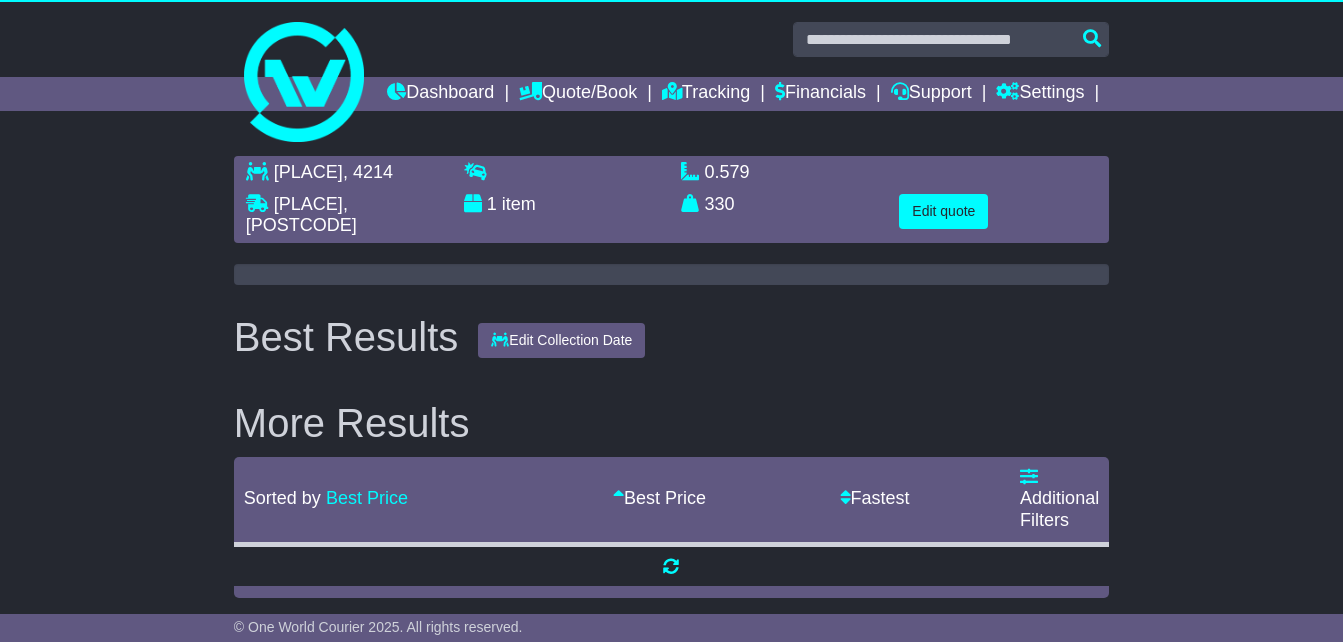 scroll, scrollTop: 0, scrollLeft: 0, axis: both 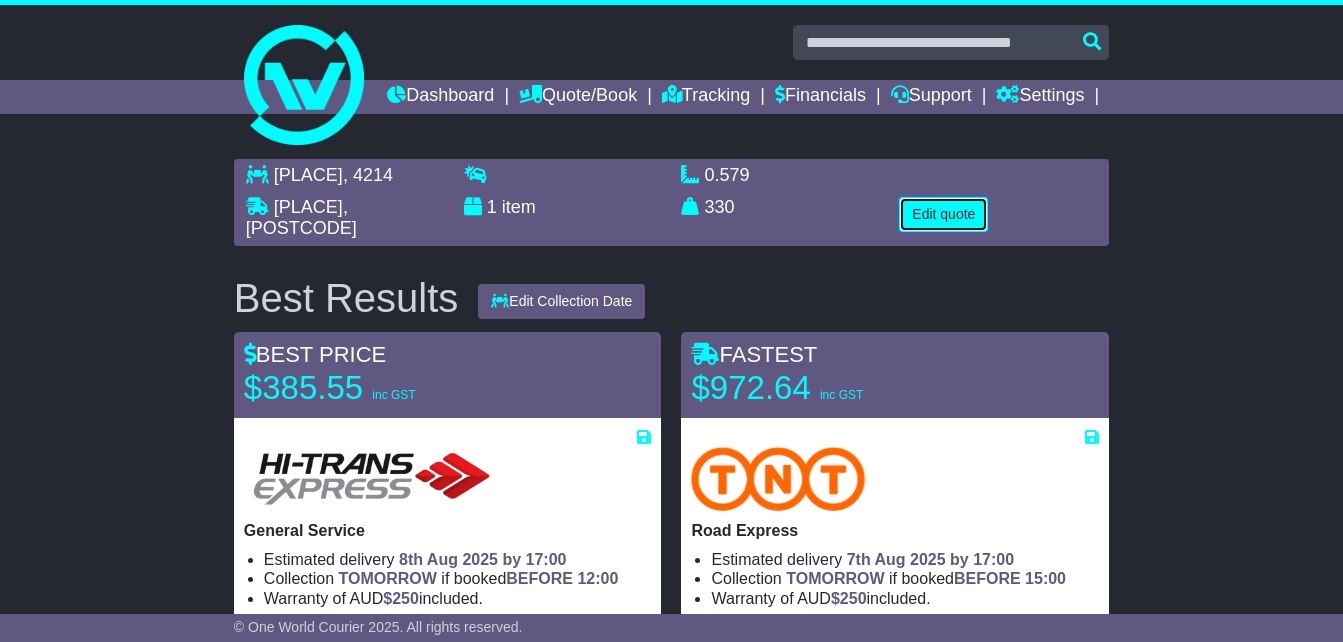 click on "Edit quote" at bounding box center (943, 214) 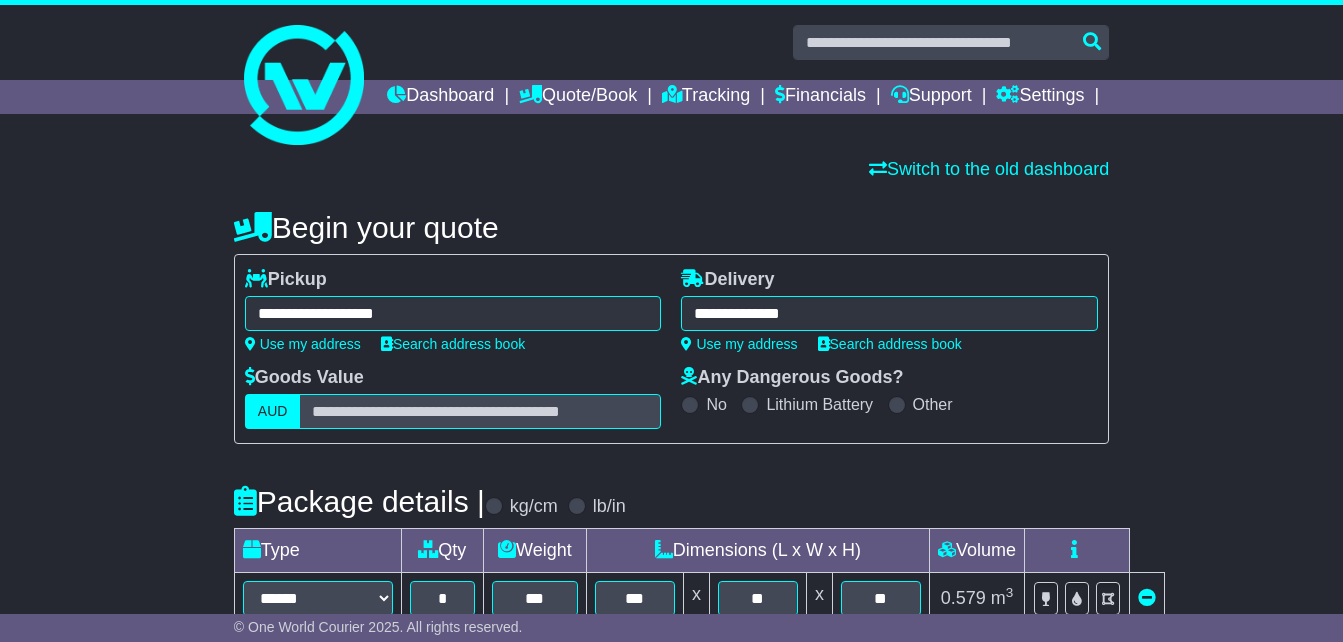 click on "**********" at bounding box center (889, 313) 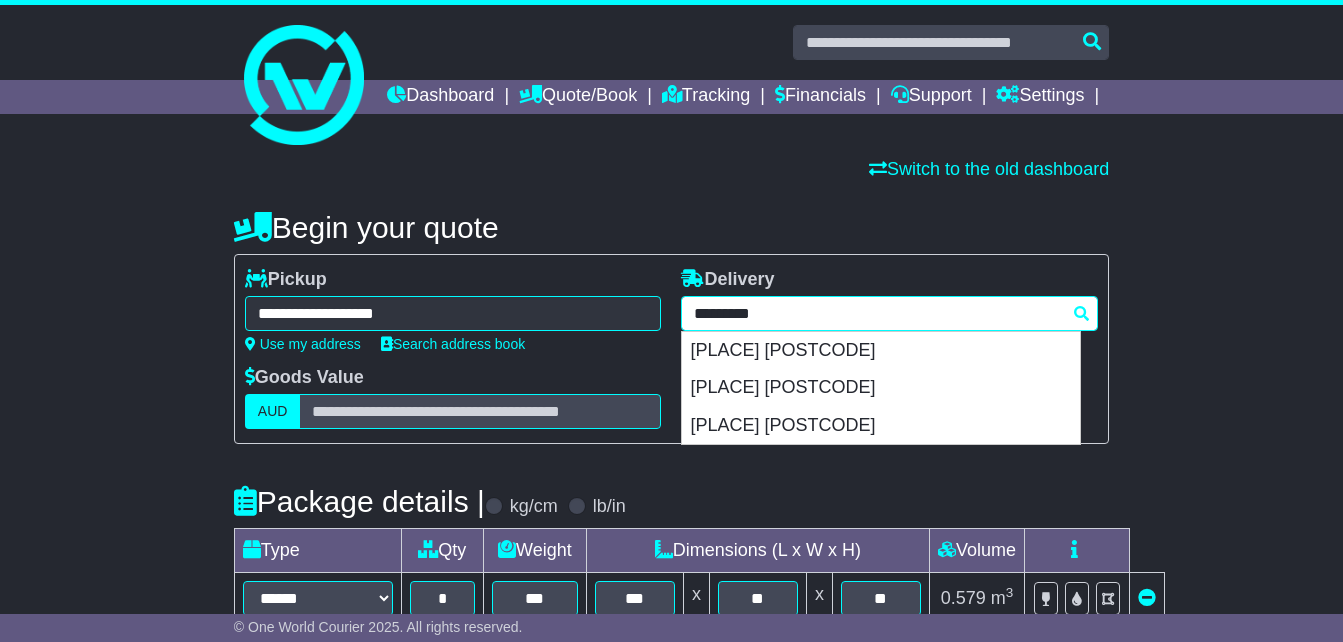 drag, startPoint x: 826, startPoint y: 342, endPoint x: 462, endPoint y: 339, distance: 364.01236 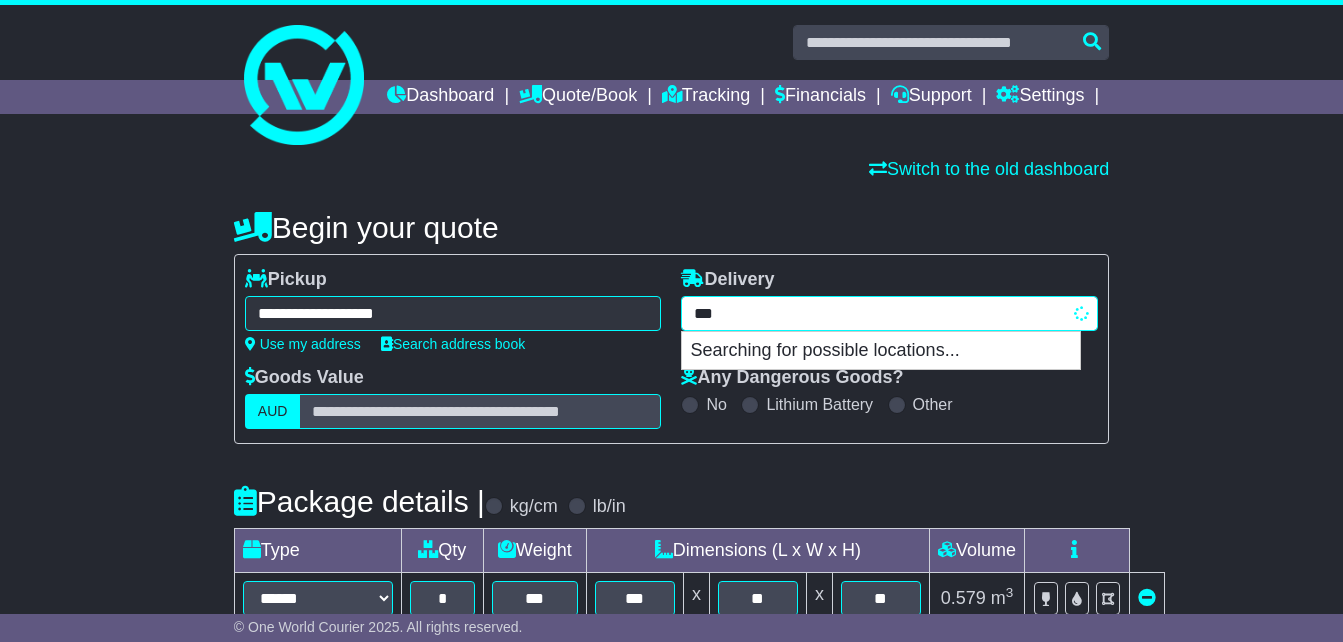 type on "****" 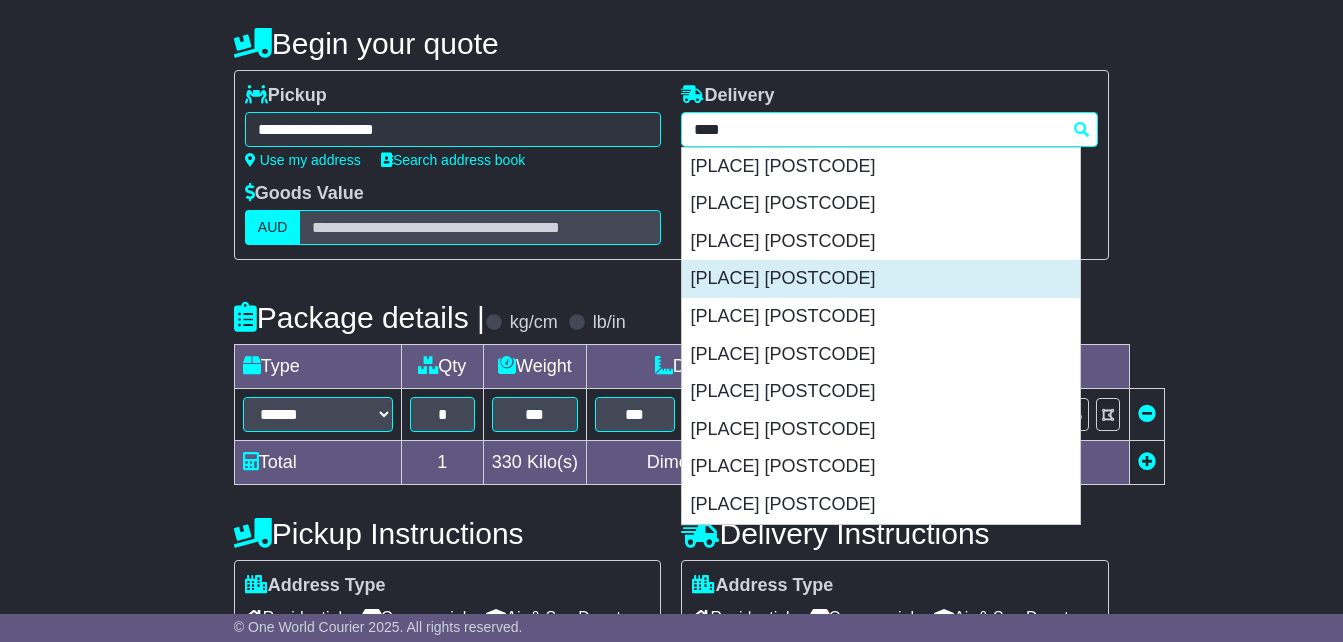 scroll, scrollTop: 200, scrollLeft: 0, axis: vertical 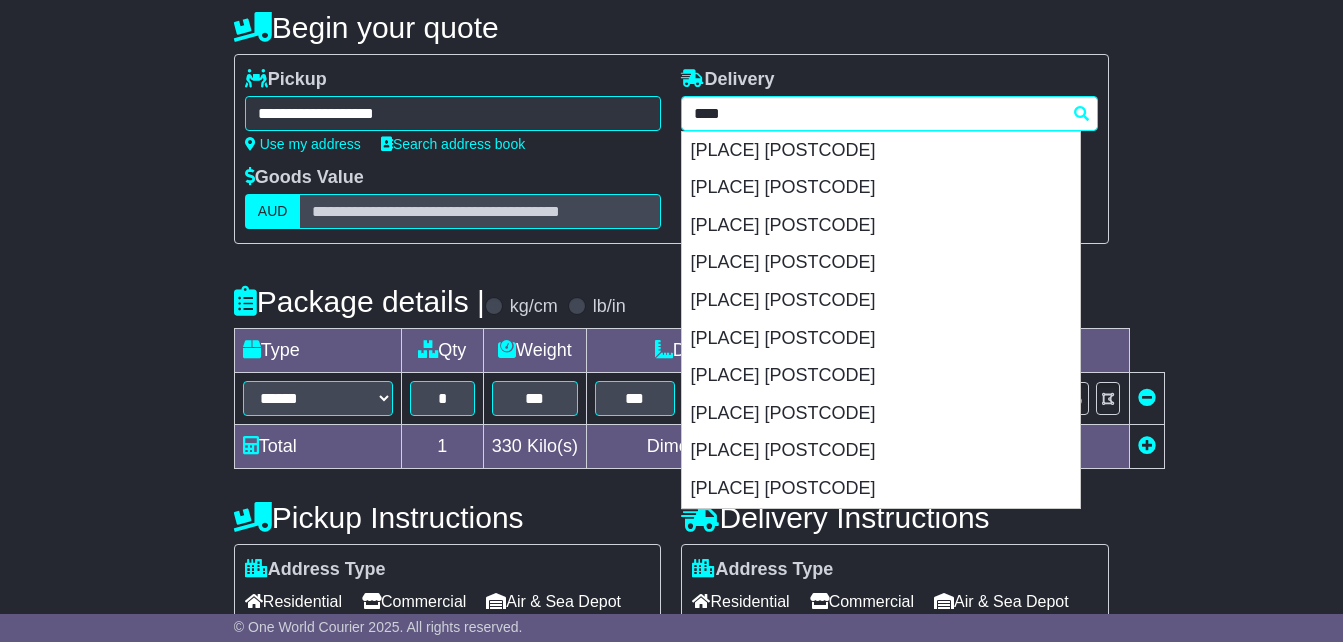 click on "[PLACE] [POSTCODE]" at bounding box center (881, 301) 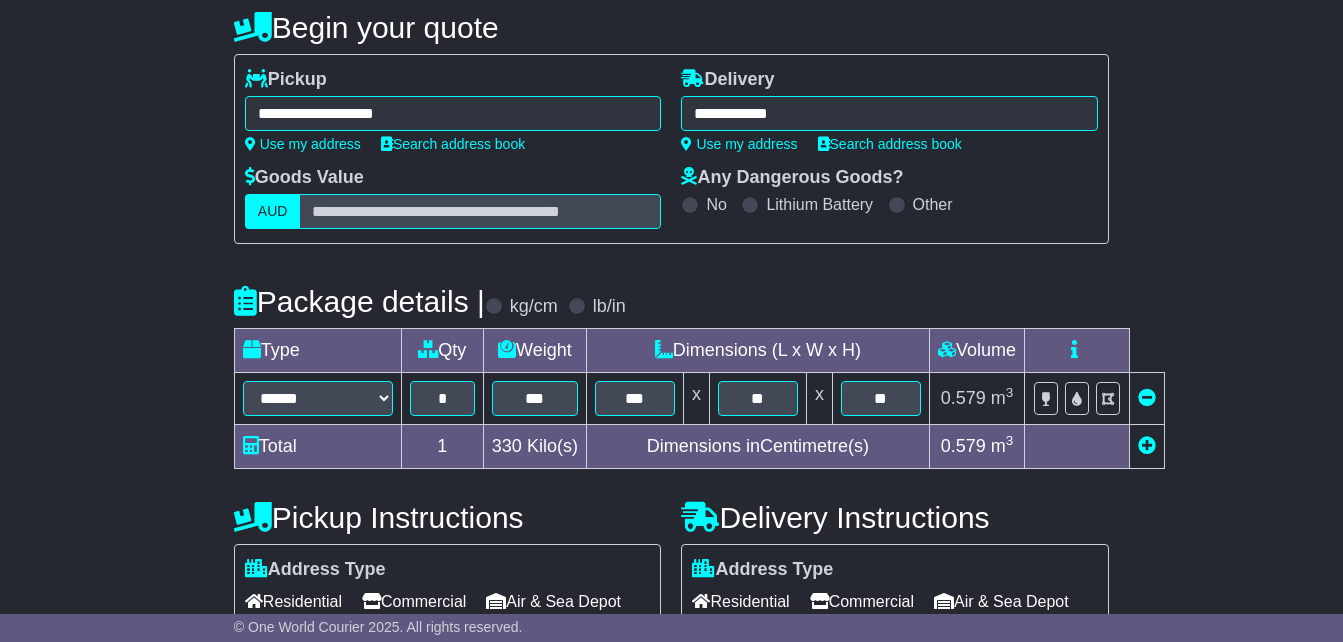 type on "**********" 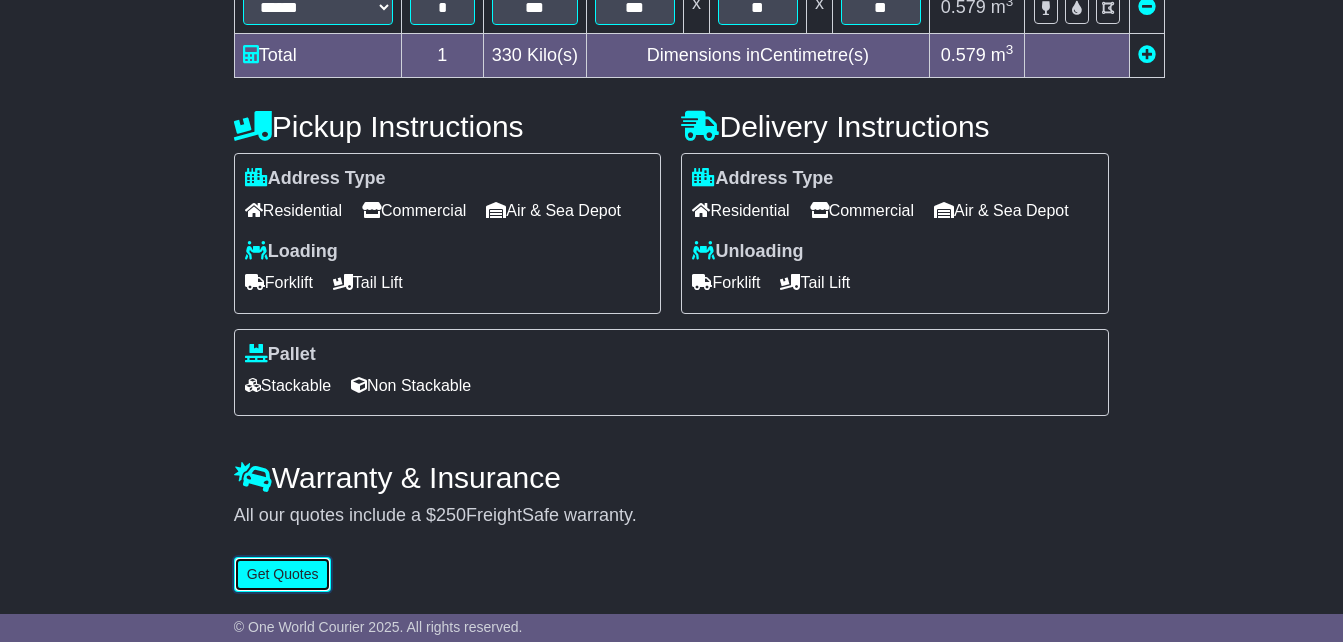 click on "Get Quotes" at bounding box center (283, 574) 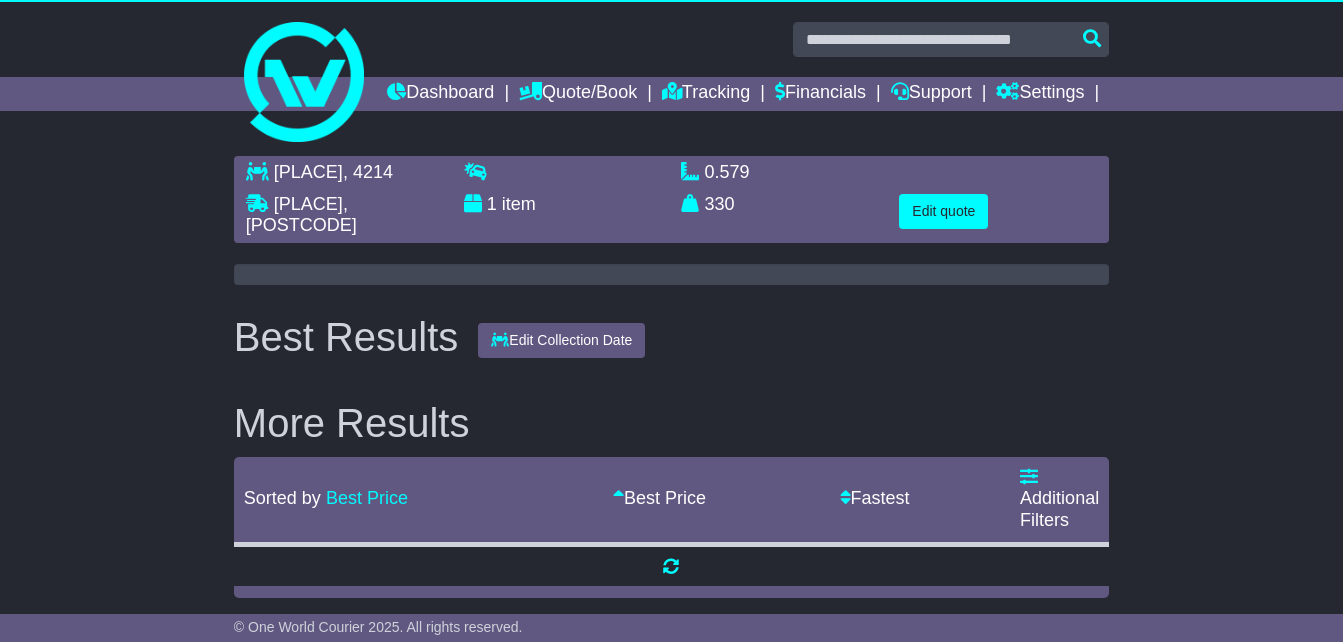 scroll, scrollTop: 0, scrollLeft: 0, axis: both 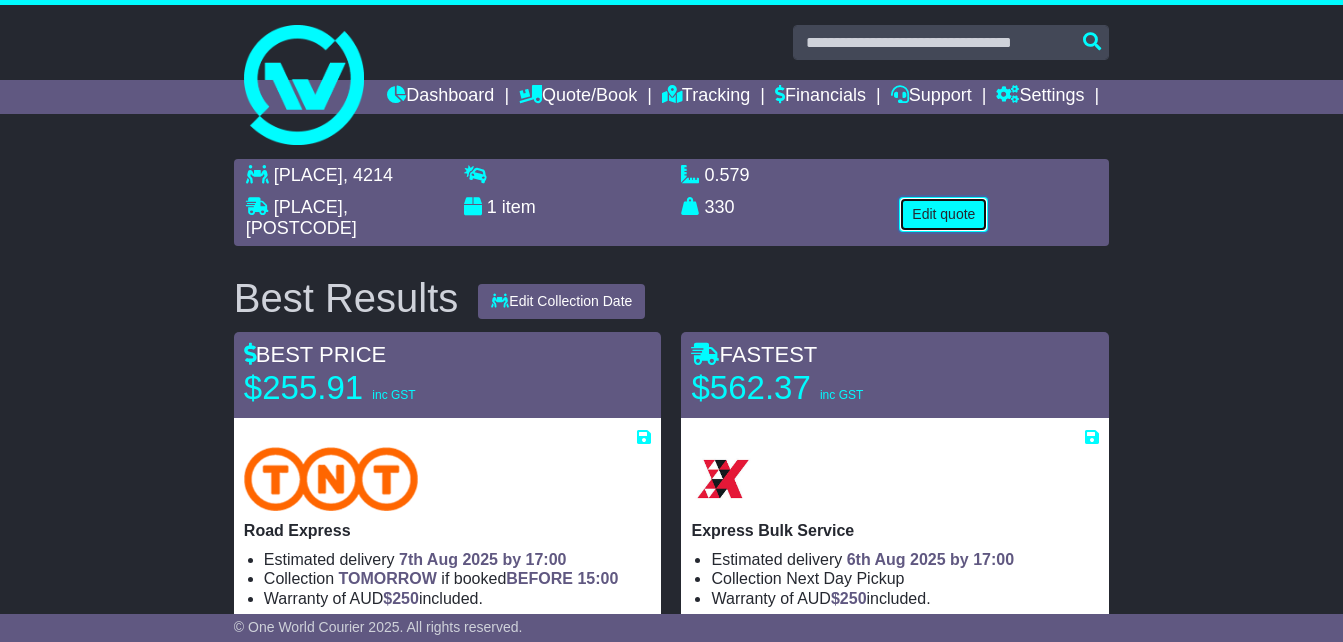 click on "Edit quote" at bounding box center [943, 214] 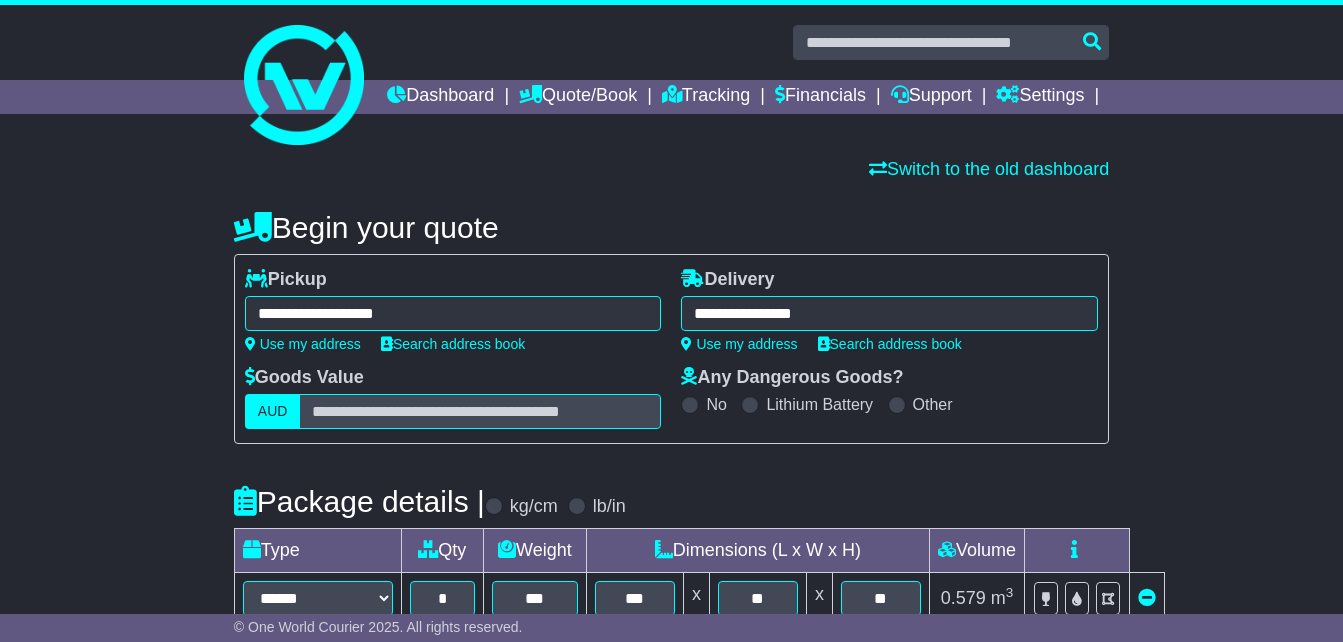 click on "**********" at bounding box center [889, 313] 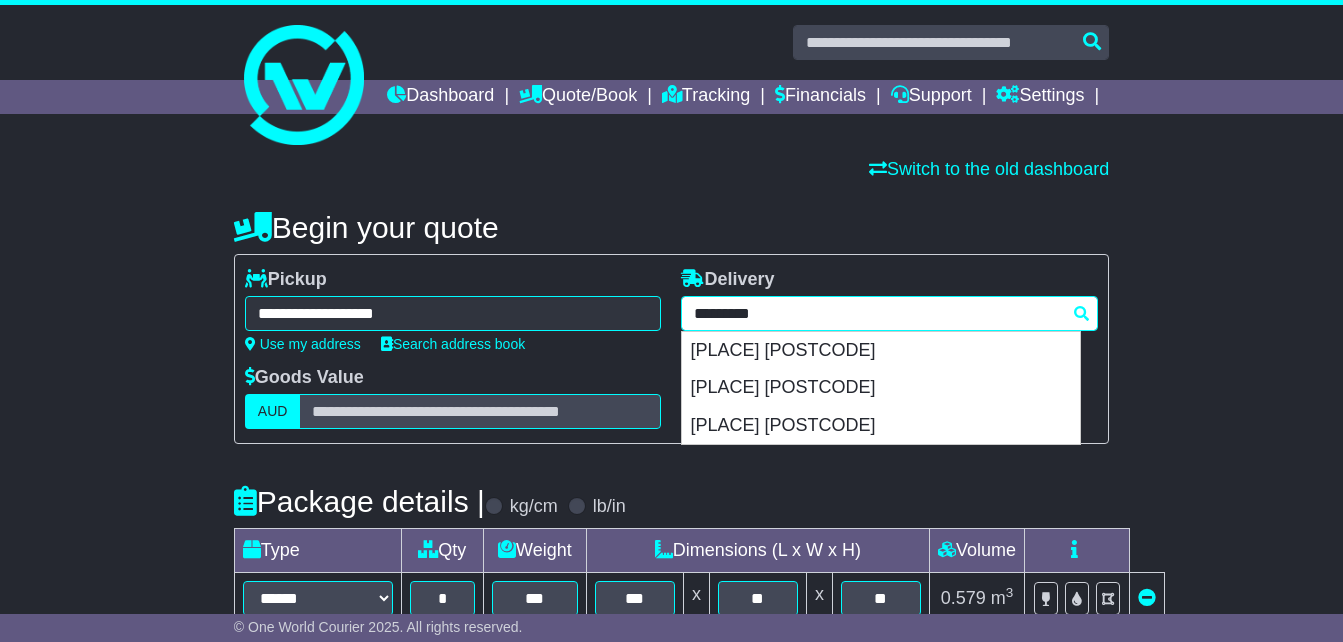 drag, startPoint x: 886, startPoint y: 350, endPoint x: 351, endPoint y: 339, distance: 535.1131 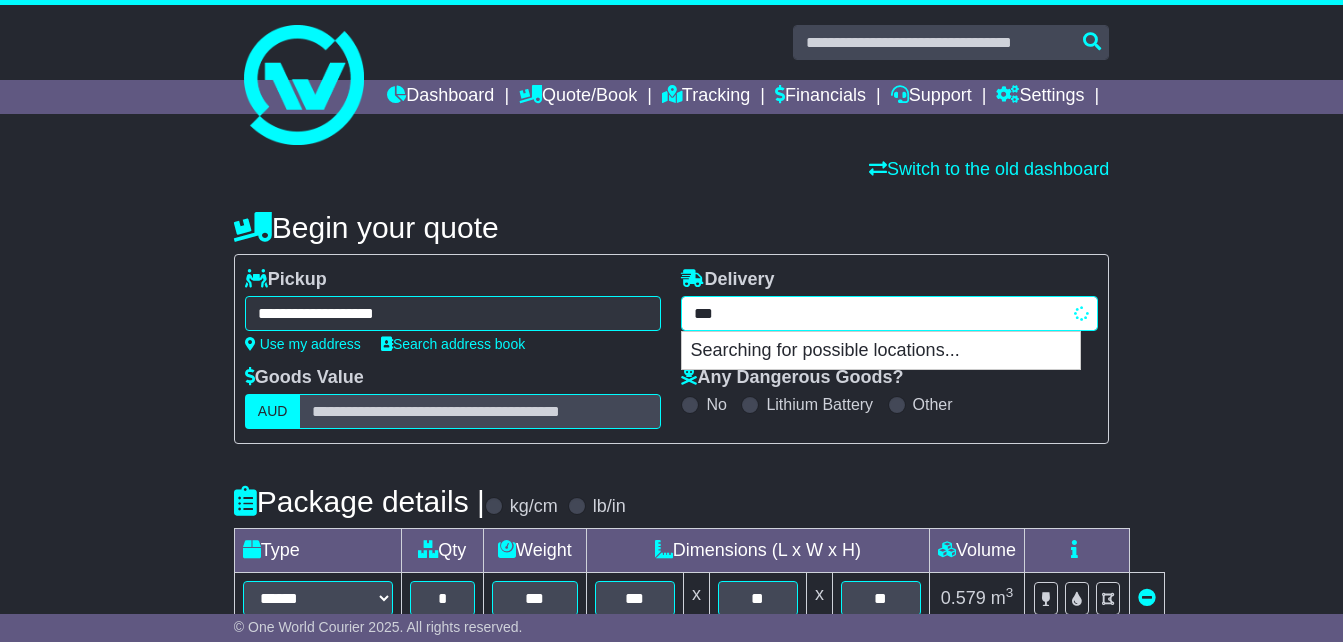 type on "****" 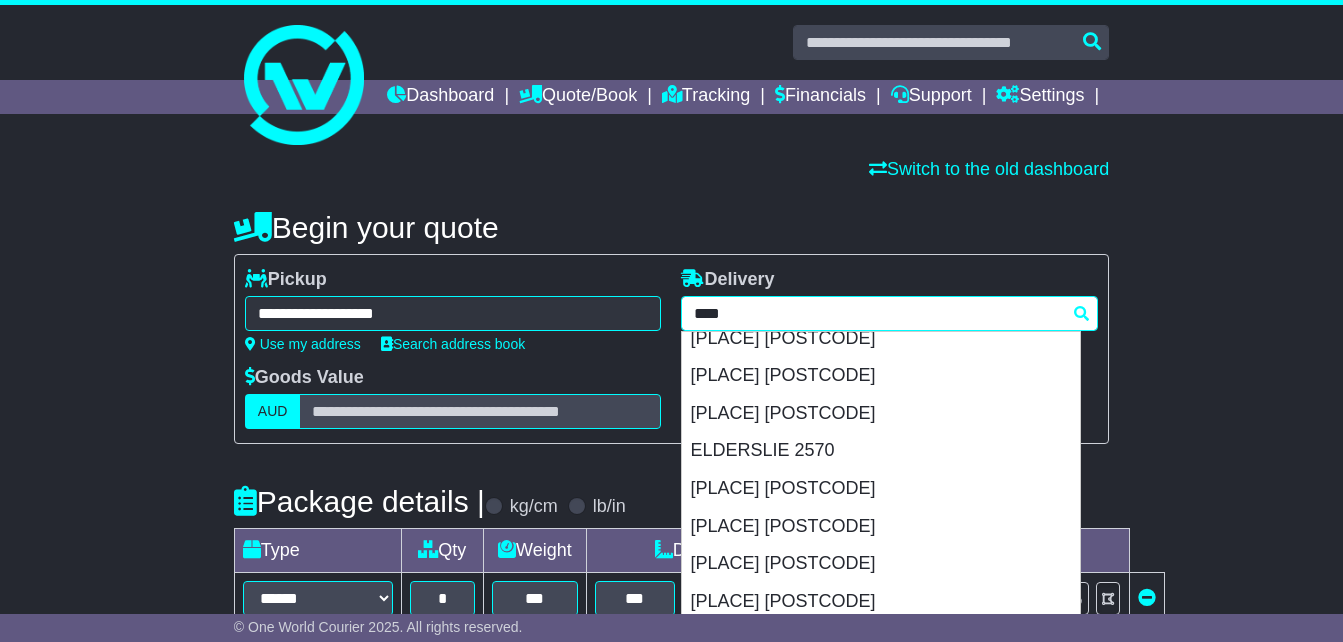 click on "[PLACE] [POSTCODE]" at bounding box center [881, 263] 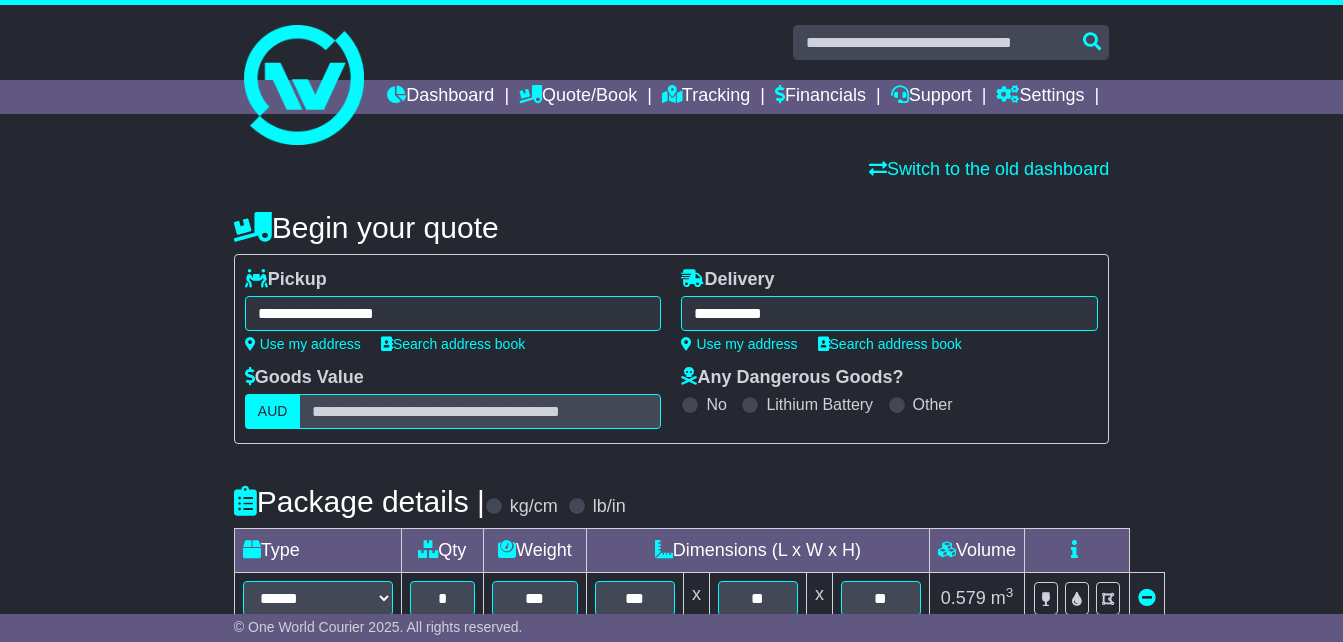 type on "**********" 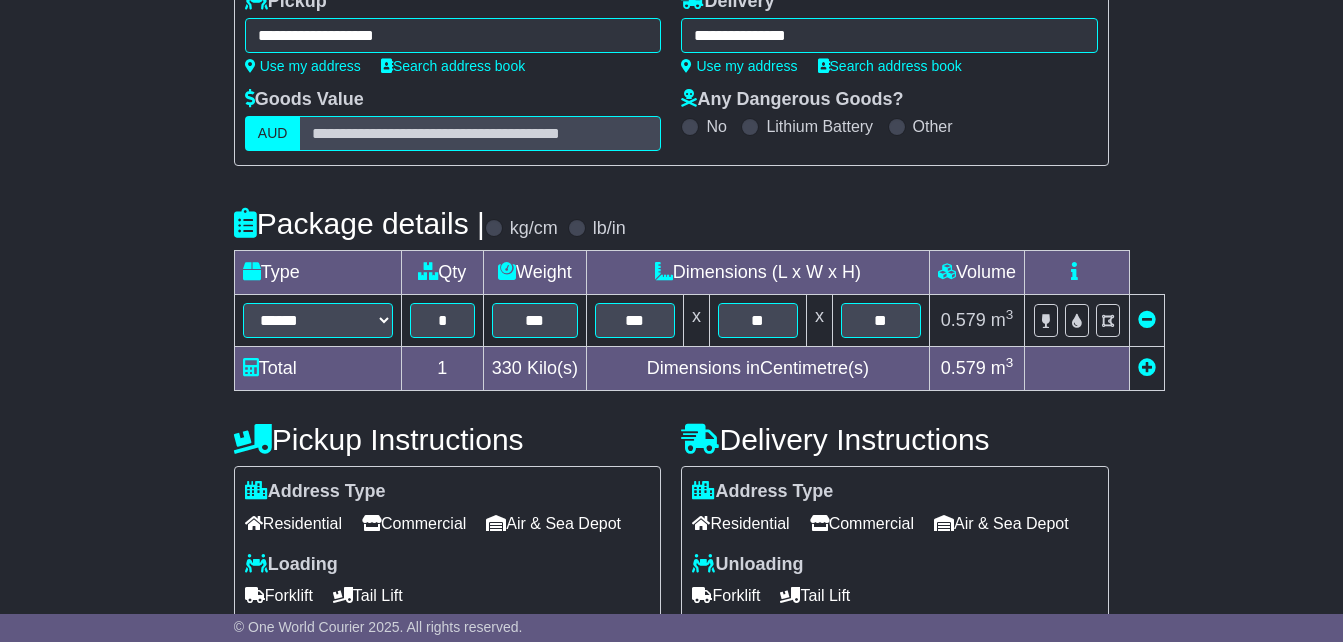 scroll, scrollTop: 300, scrollLeft: 0, axis: vertical 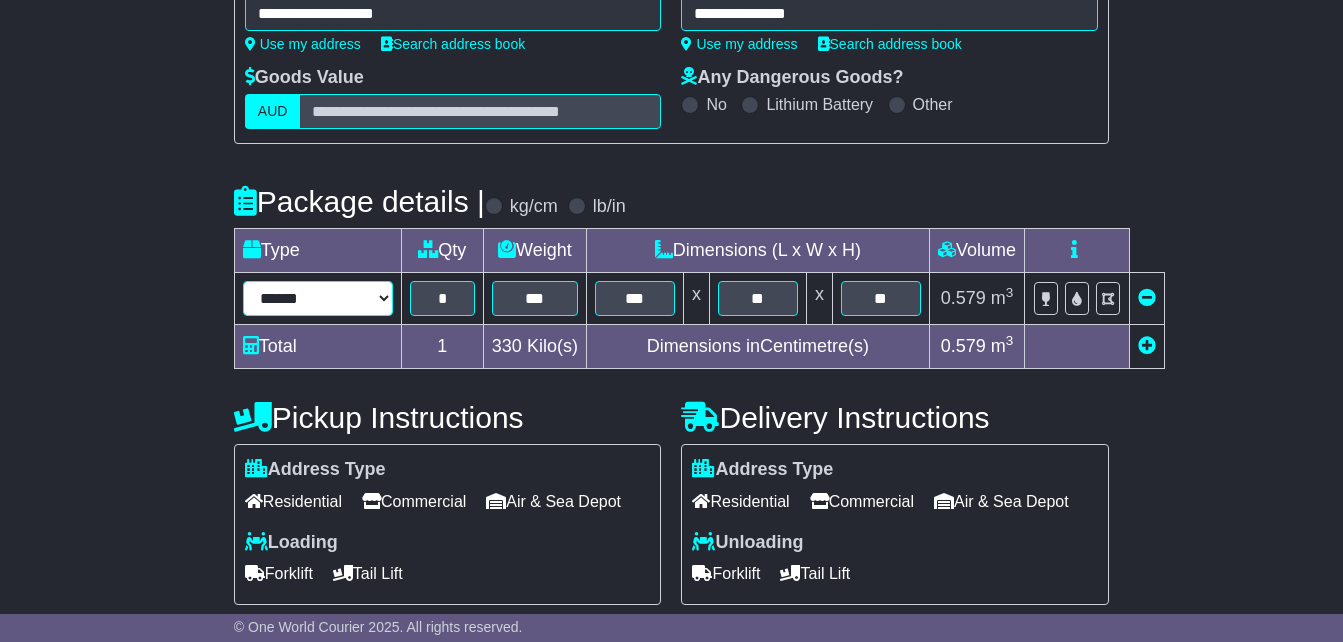 click on "**********" at bounding box center (318, 298) 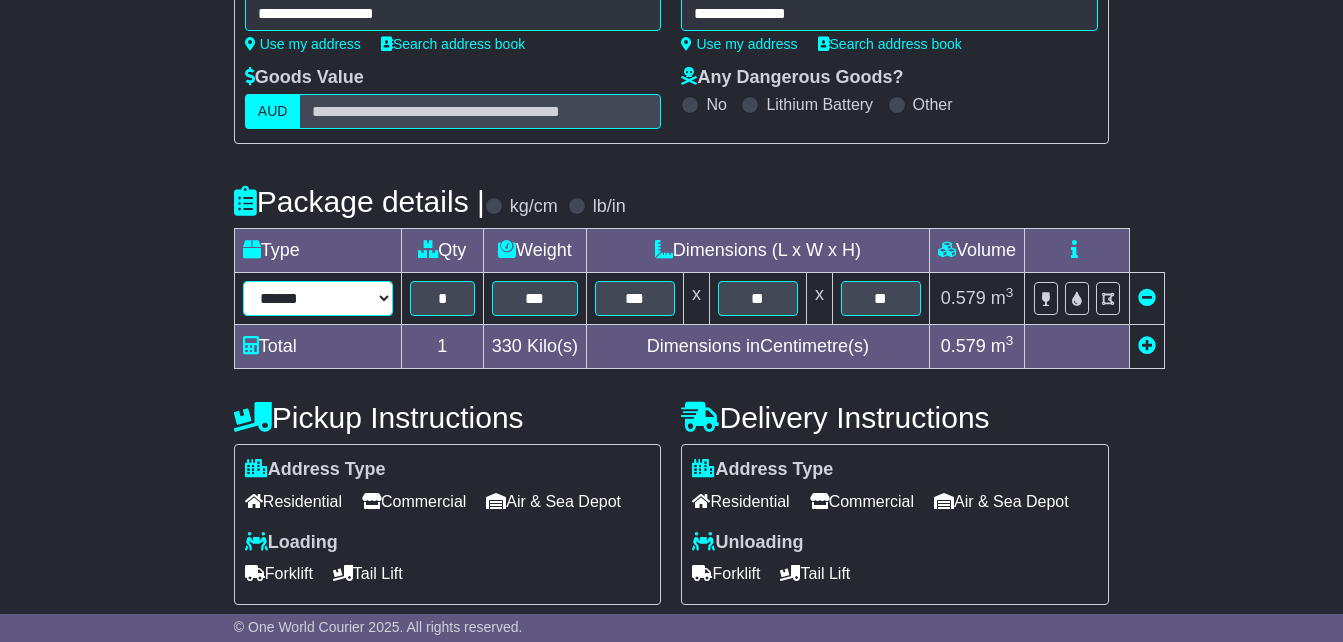 select on "*****" 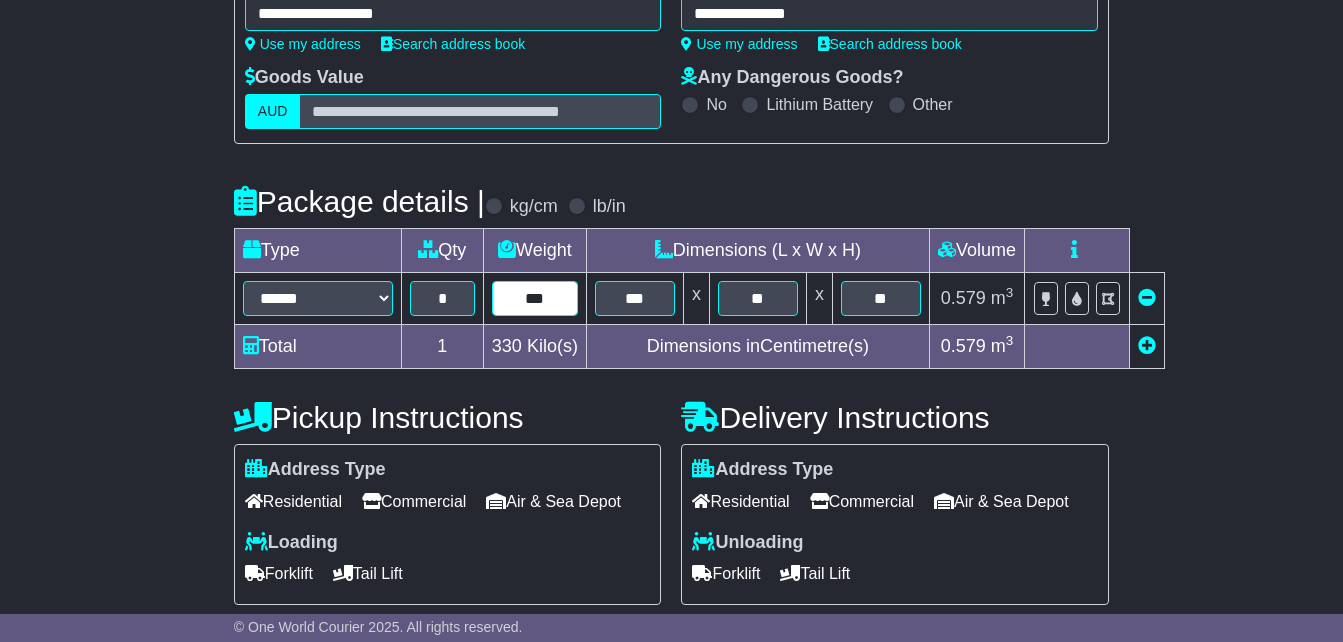 drag, startPoint x: 564, startPoint y: 335, endPoint x: 483, endPoint y: 332, distance: 81.055534 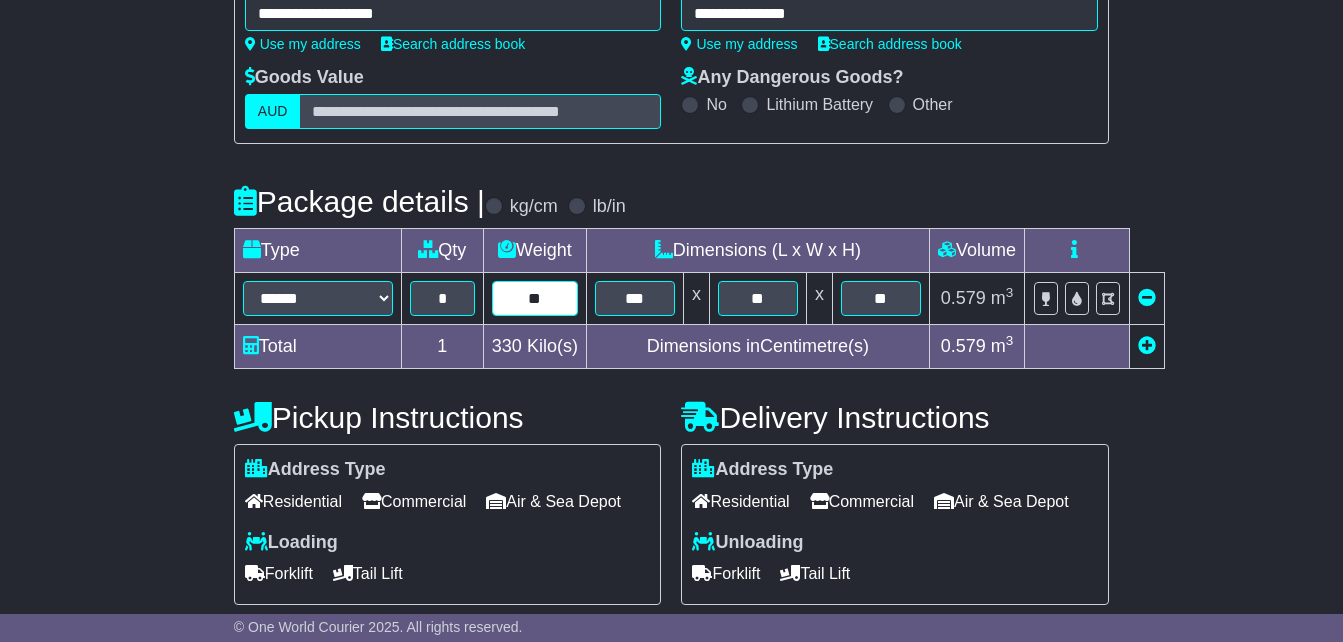 type on "**" 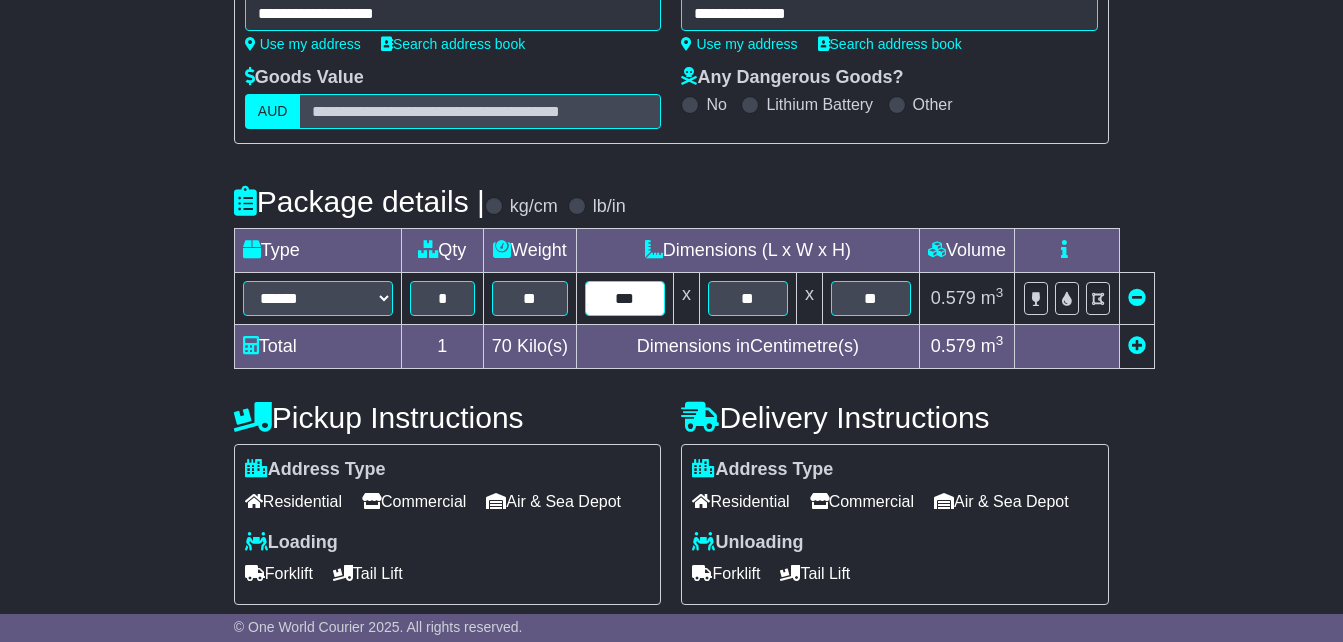 drag, startPoint x: 665, startPoint y: 335, endPoint x: 579, endPoint y: 332, distance: 86.05231 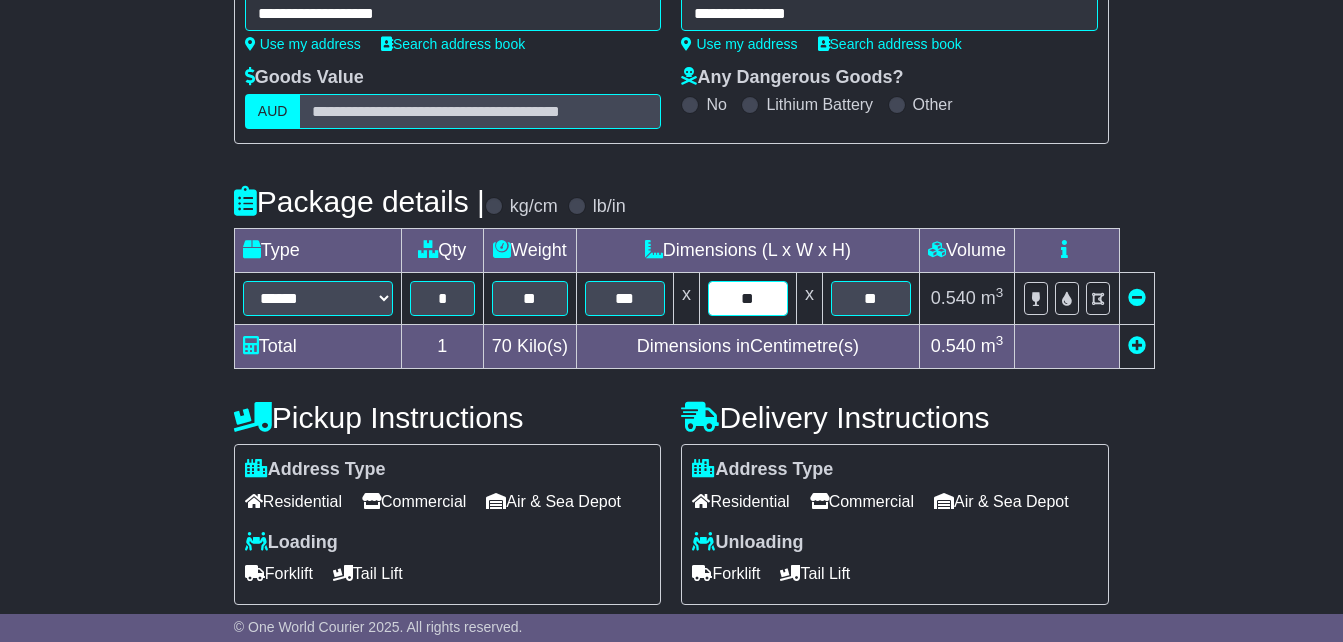 click on "**" at bounding box center (748, 298) 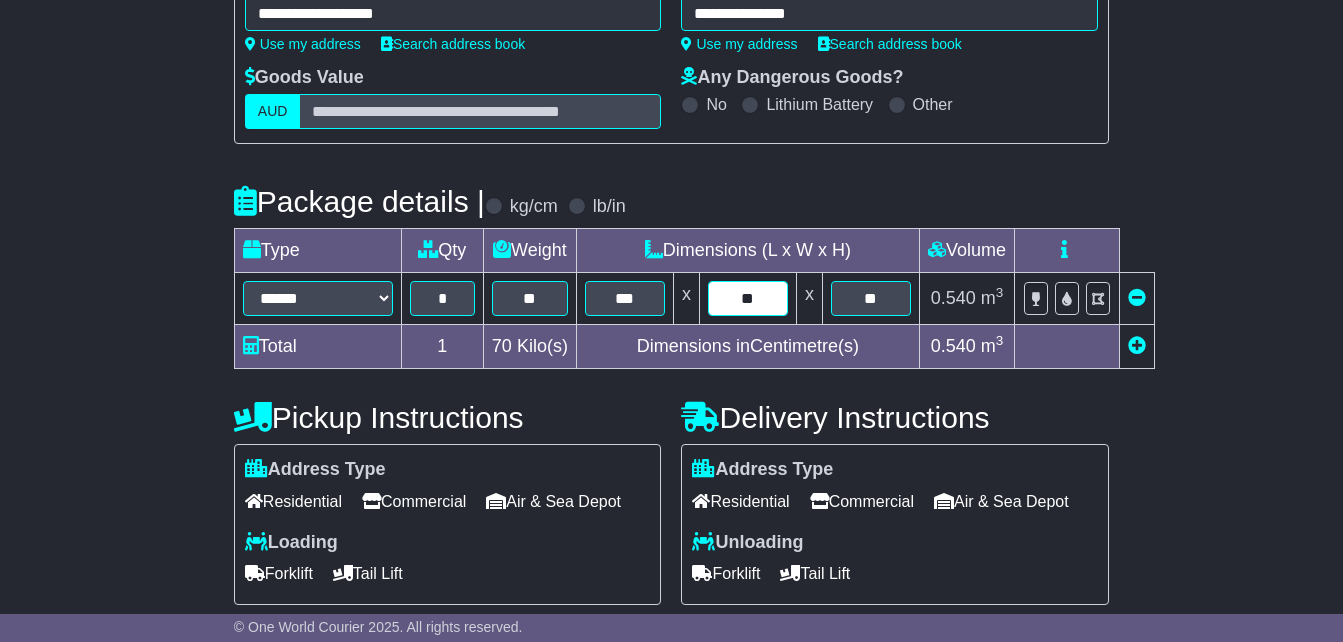 type on "**" 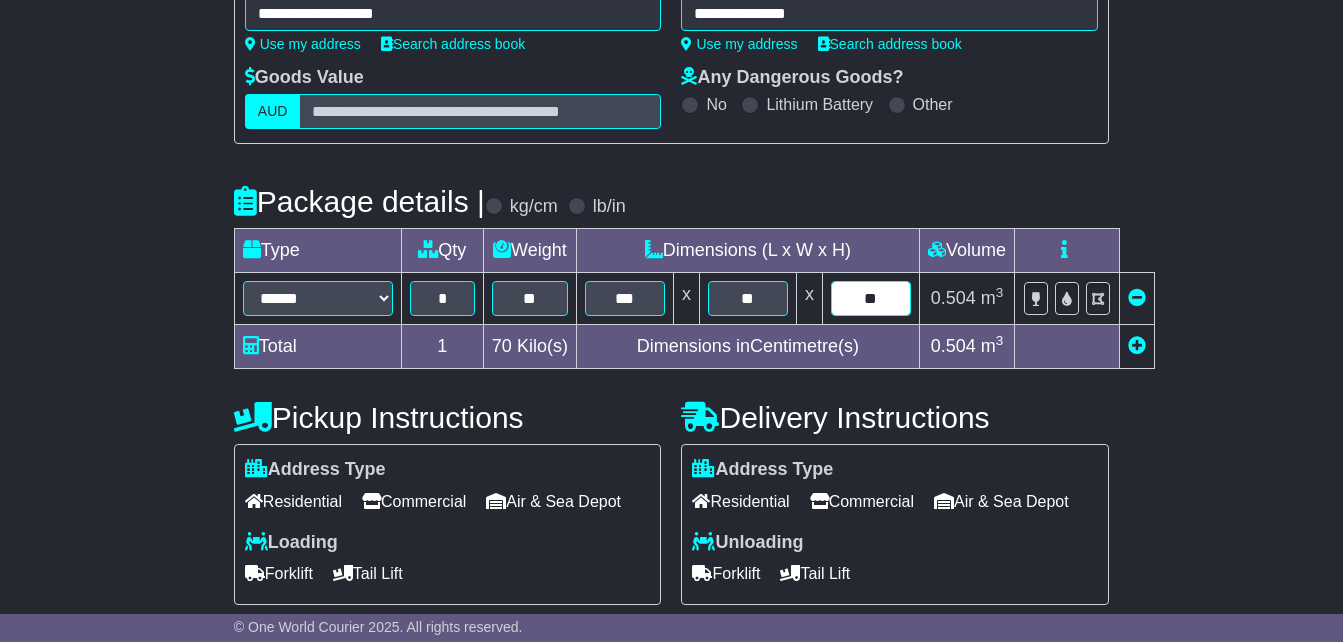 drag, startPoint x: 906, startPoint y: 338, endPoint x: 736, endPoint y: 319, distance: 171.05847 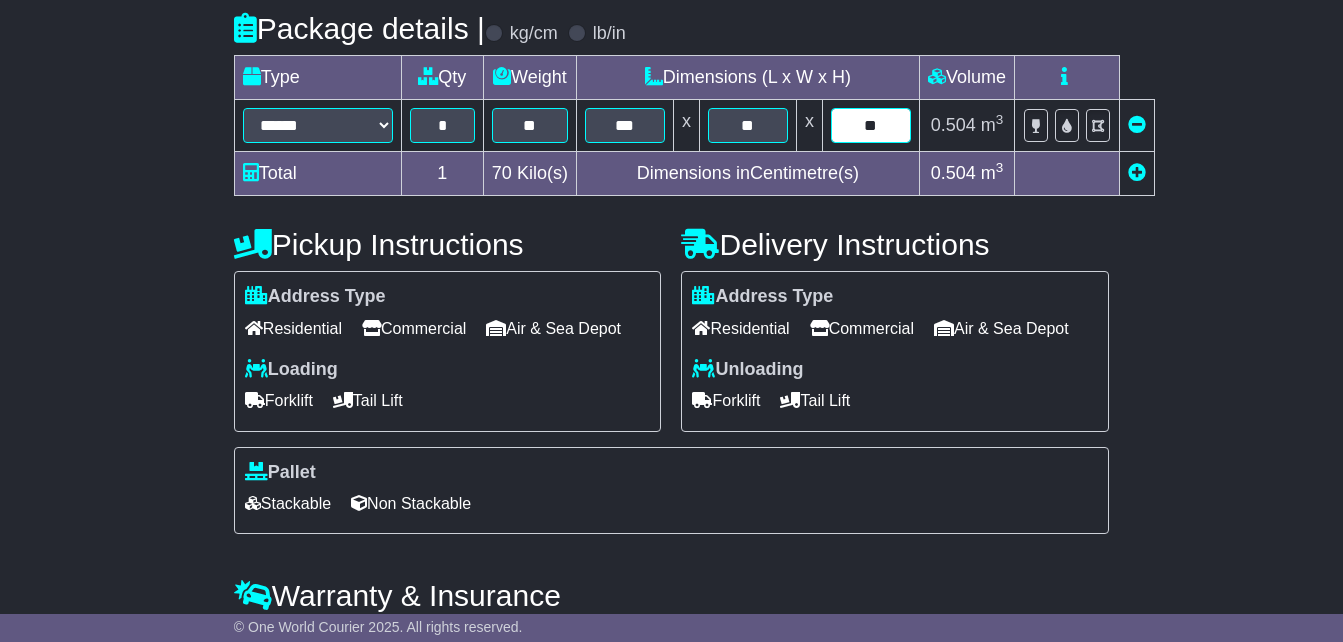 scroll, scrollTop: 662, scrollLeft: 0, axis: vertical 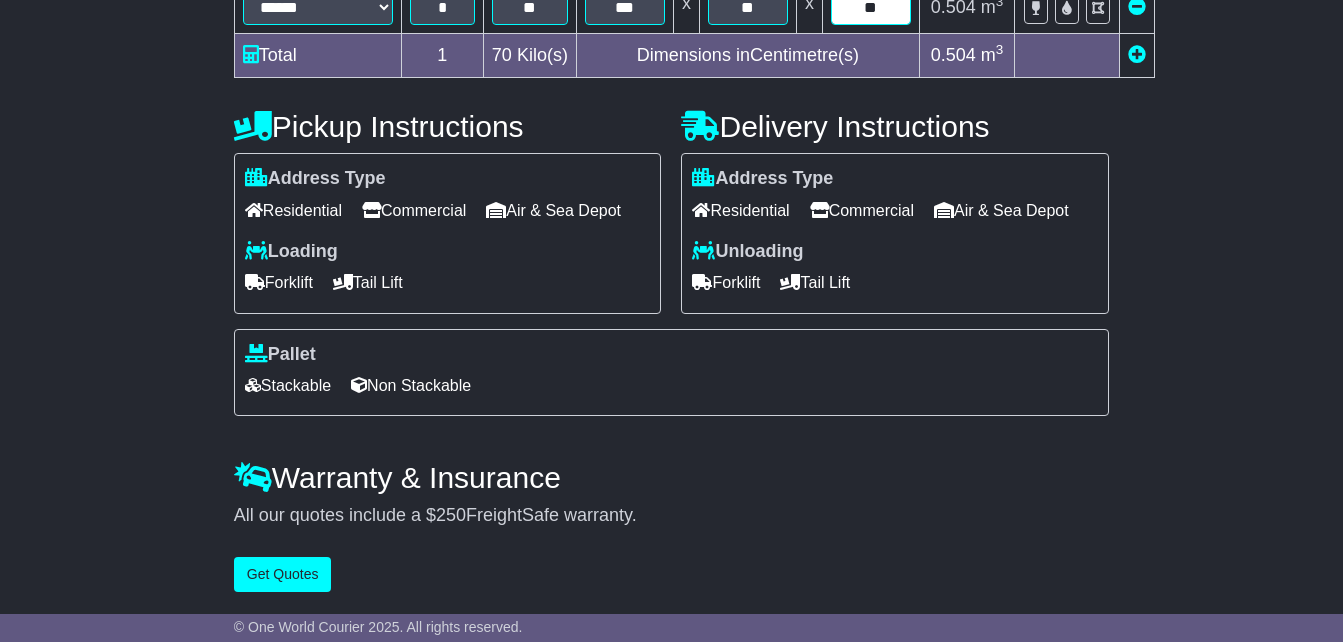 type on "**" 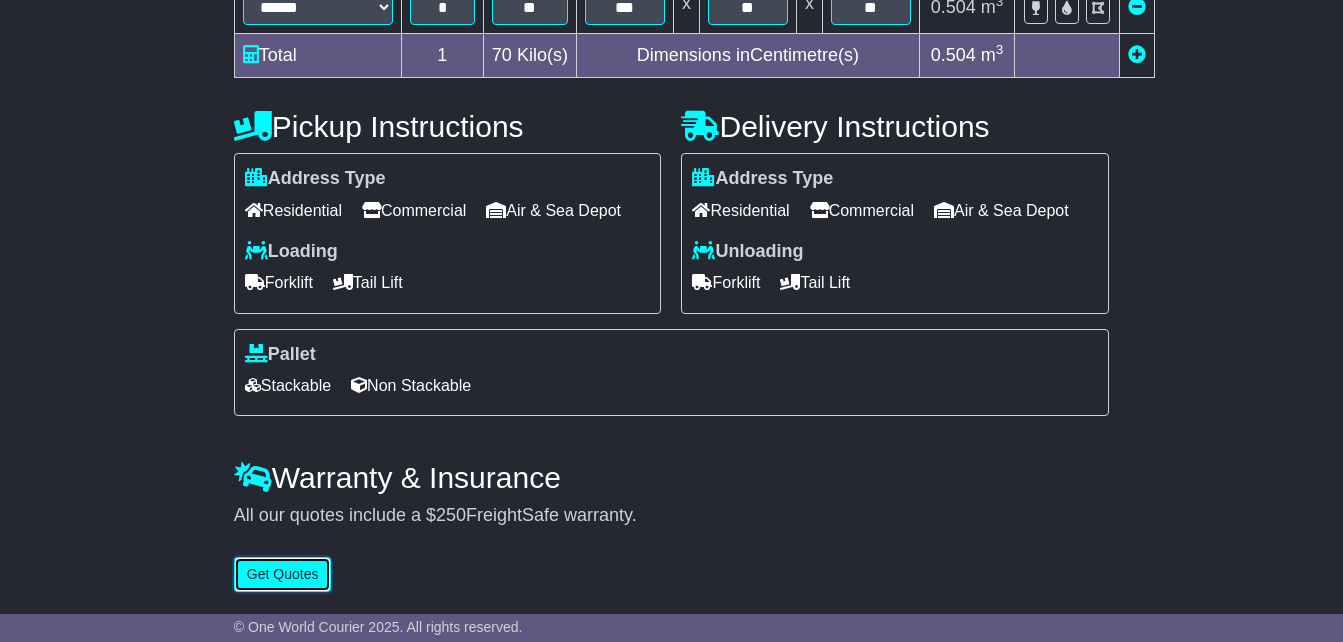 click on "Get Quotes" at bounding box center (283, 574) 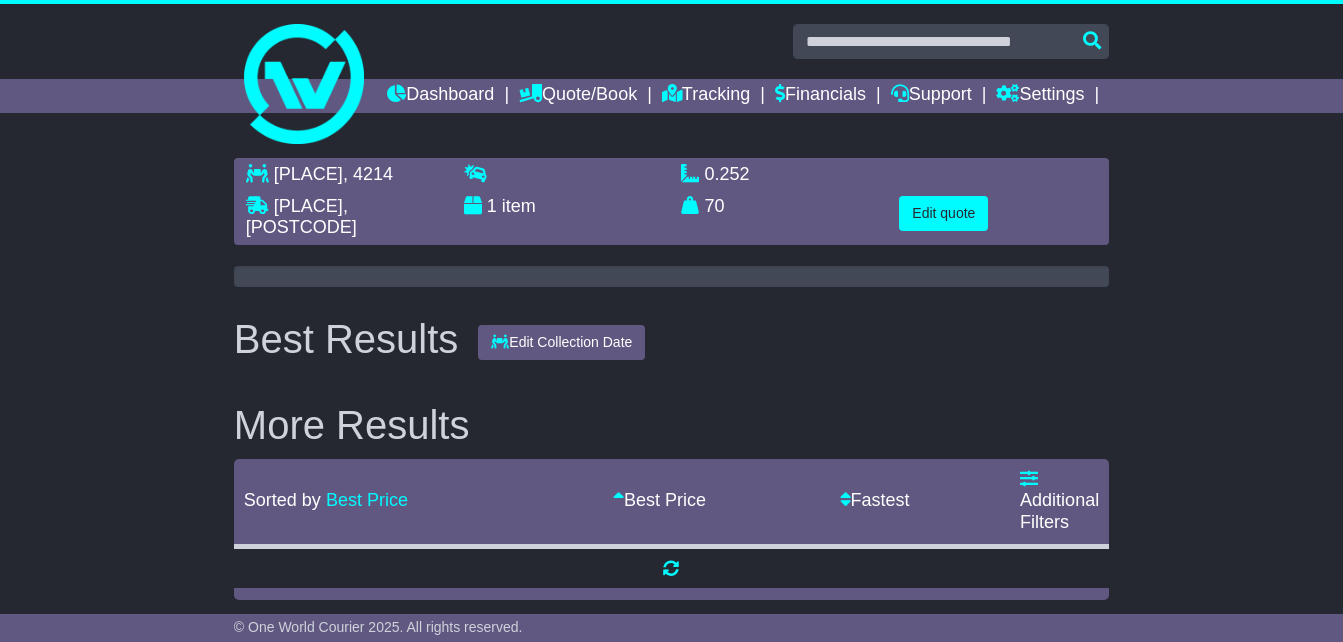 scroll, scrollTop: 0, scrollLeft: 0, axis: both 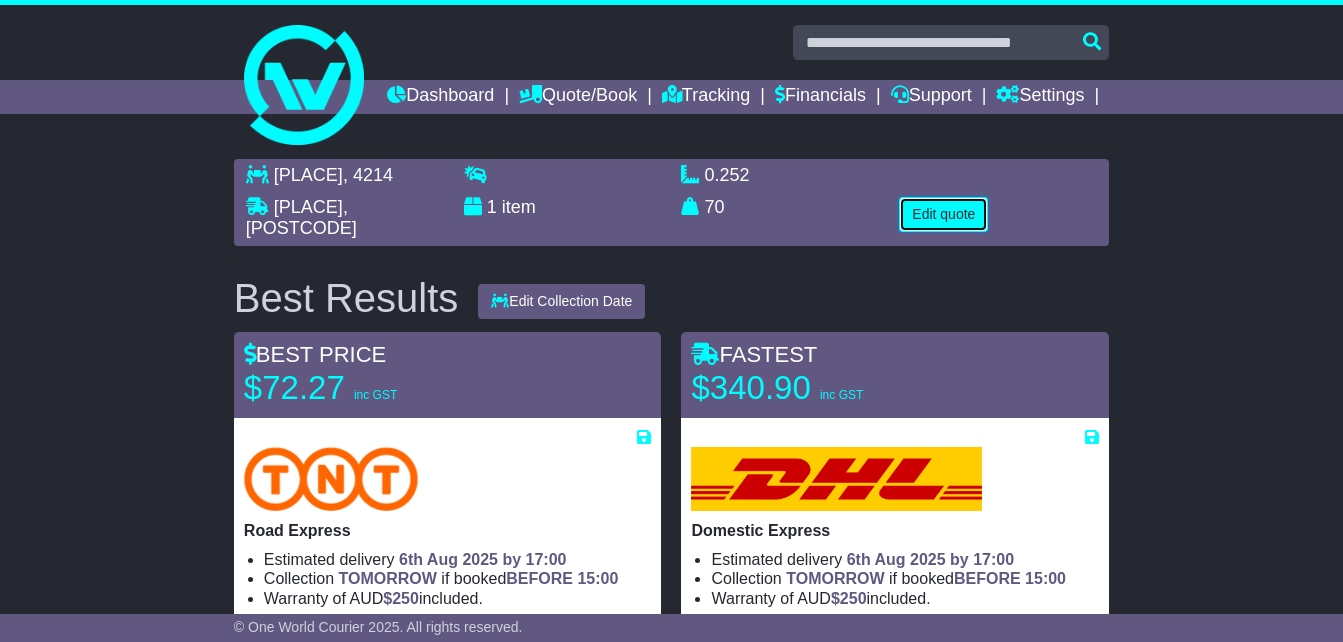 click on "Edit quote" at bounding box center (943, 214) 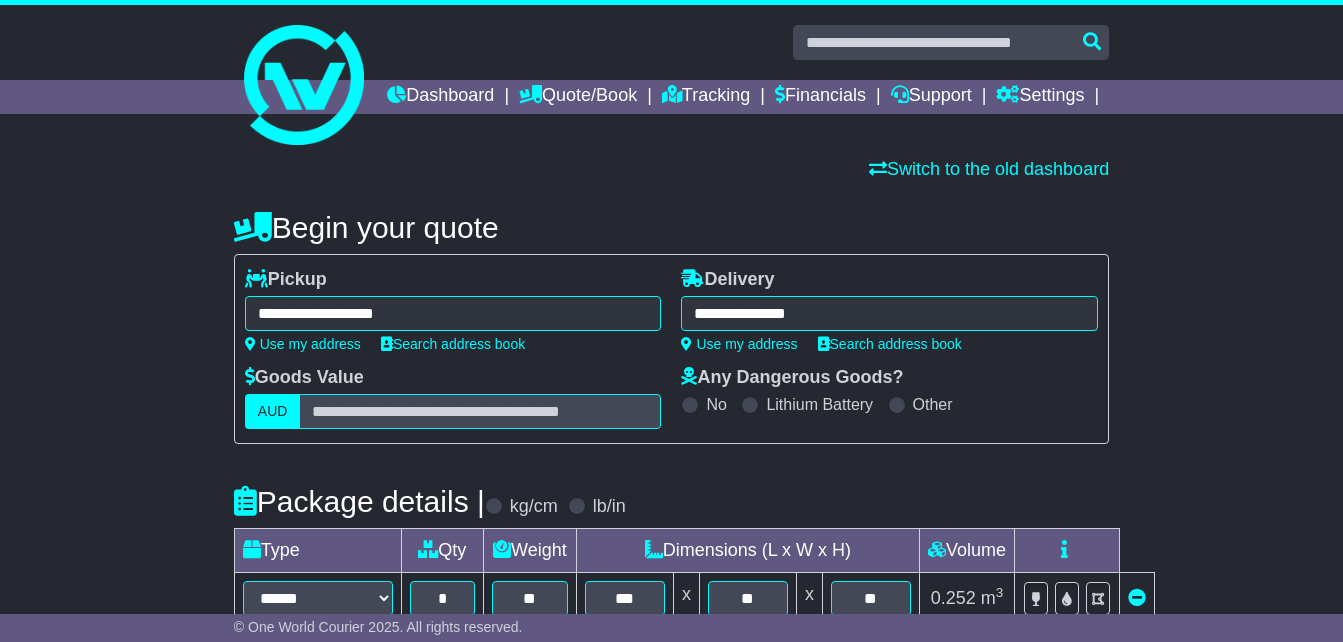 click on "**********" at bounding box center [889, 313] 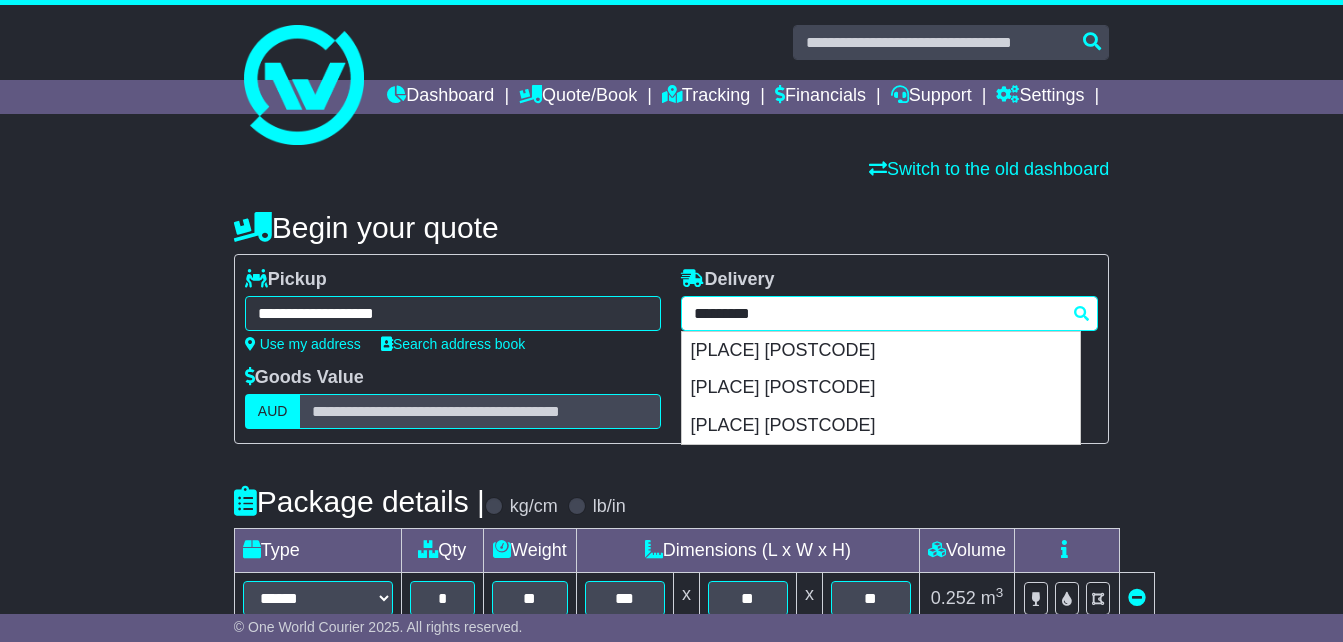 drag, startPoint x: 707, startPoint y: 348, endPoint x: 517, endPoint y: 334, distance: 190.51509 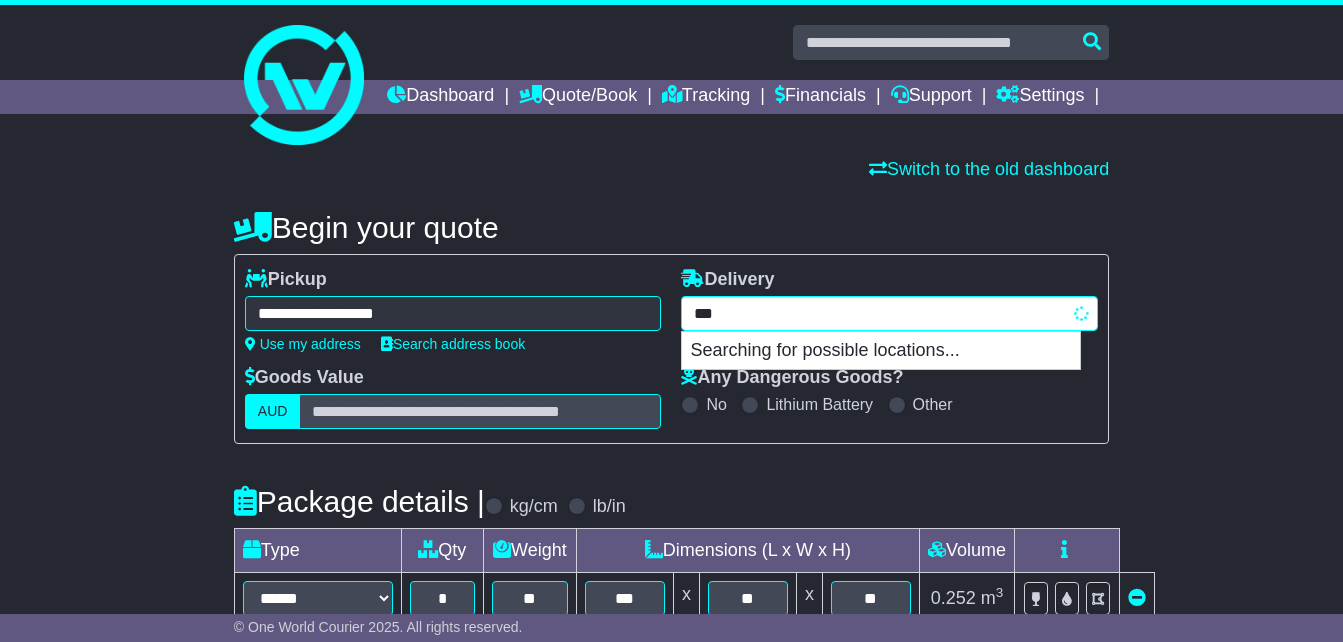 type on "****" 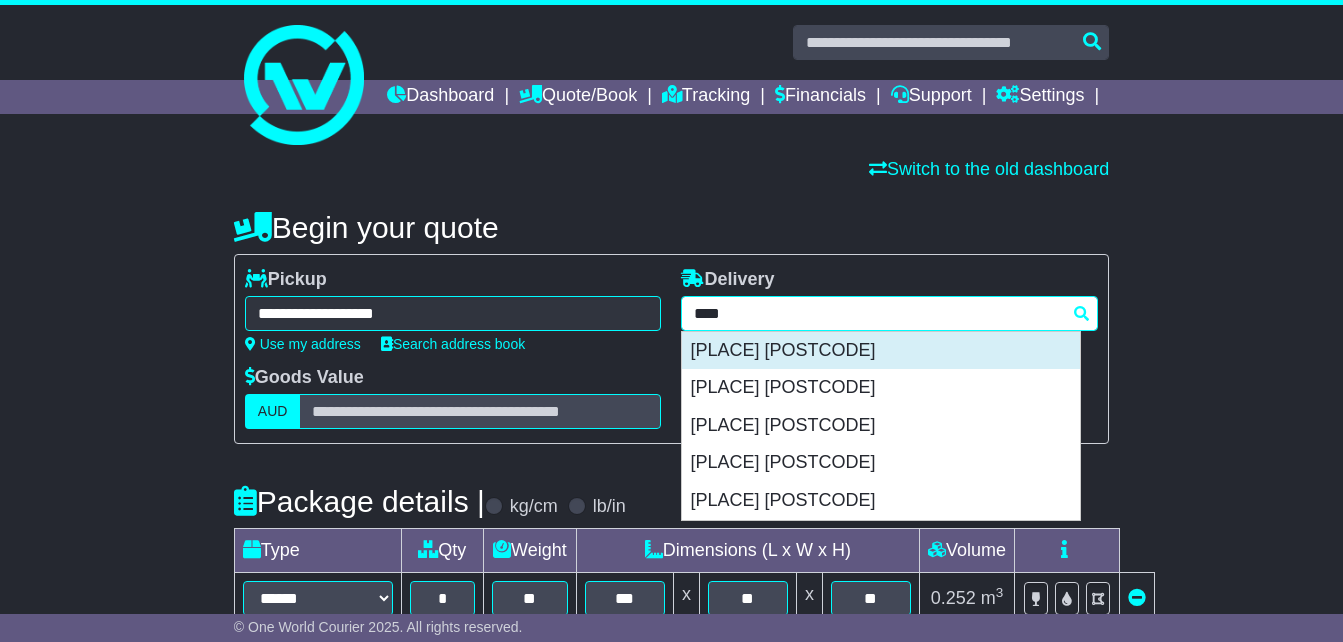 click on "[PLACE] [POSTCODE]" at bounding box center [881, 351] 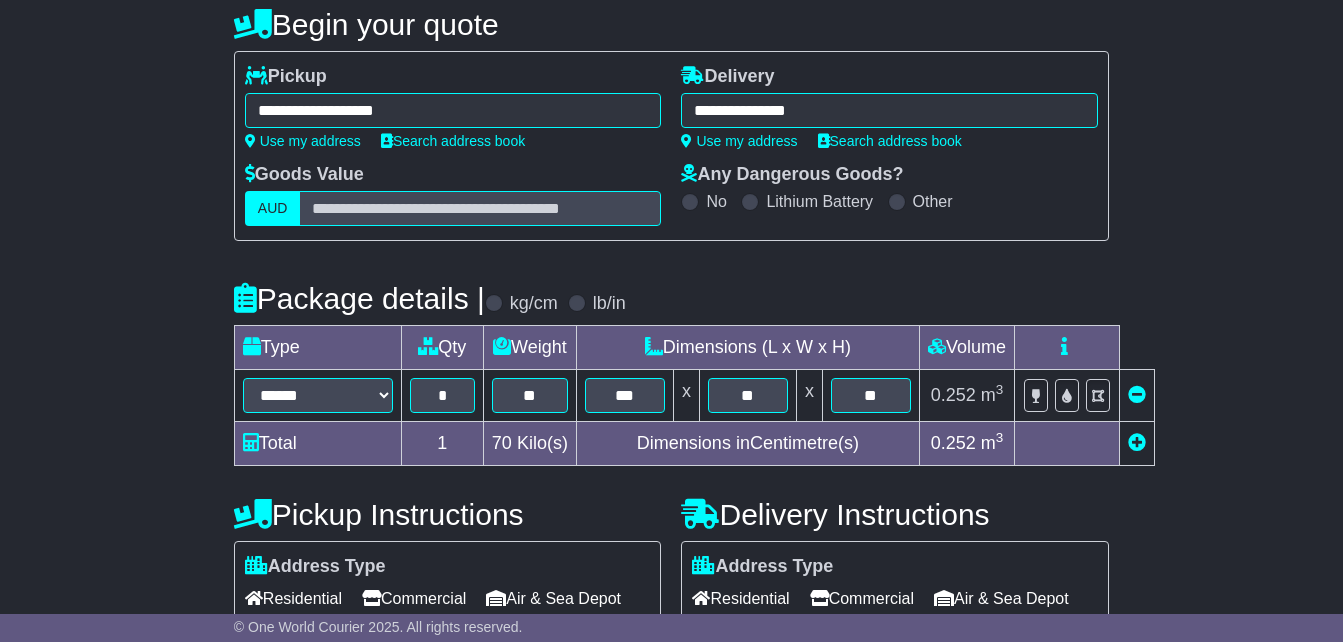 type on "**********" 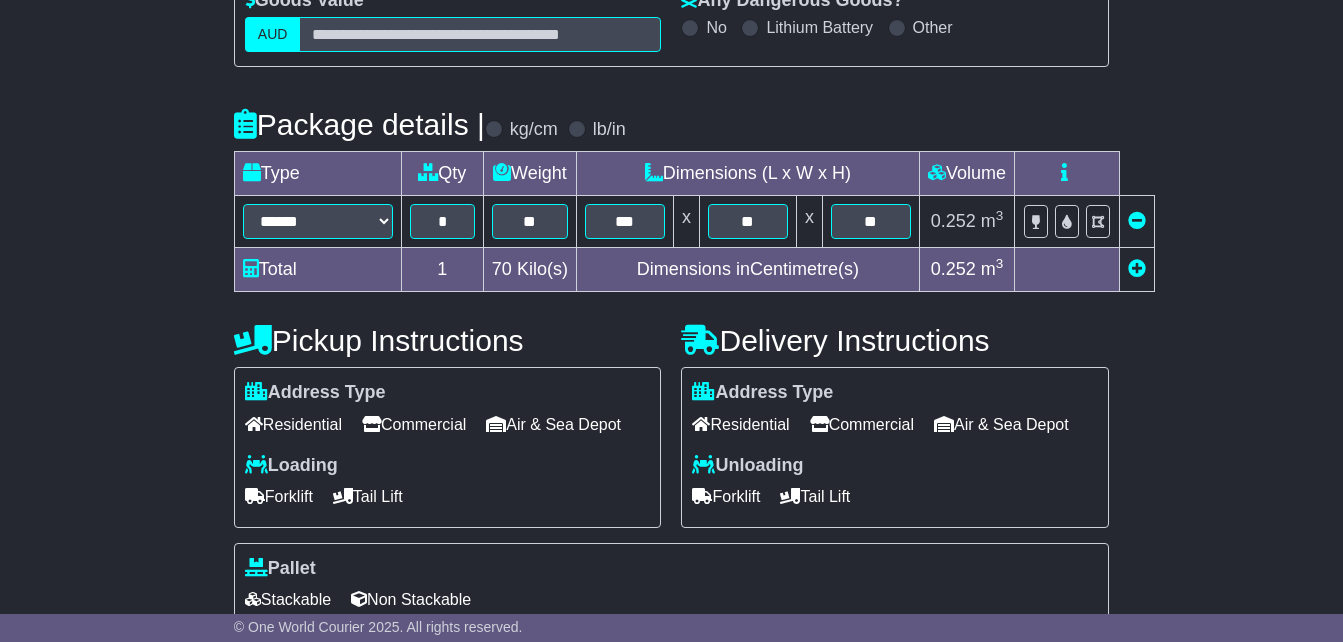 scroll, scrollTop: 400, scrollLeft: 0, axis: vertical 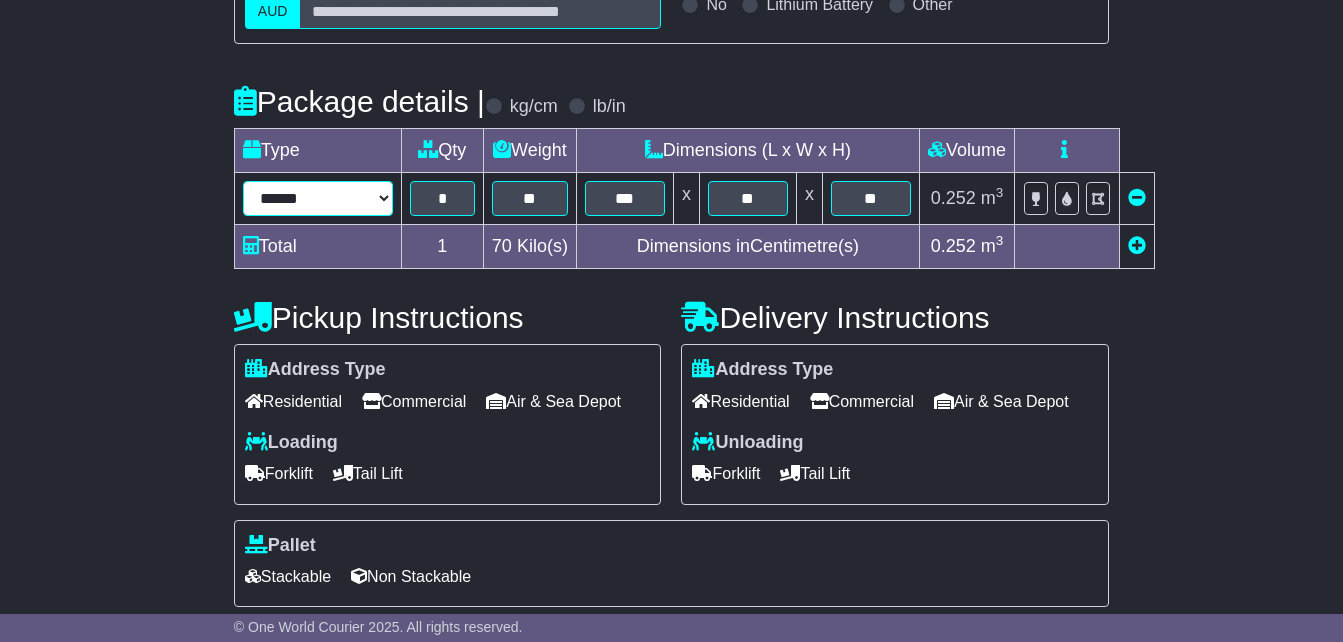 click on "**********" at bounding box center [318, 198] 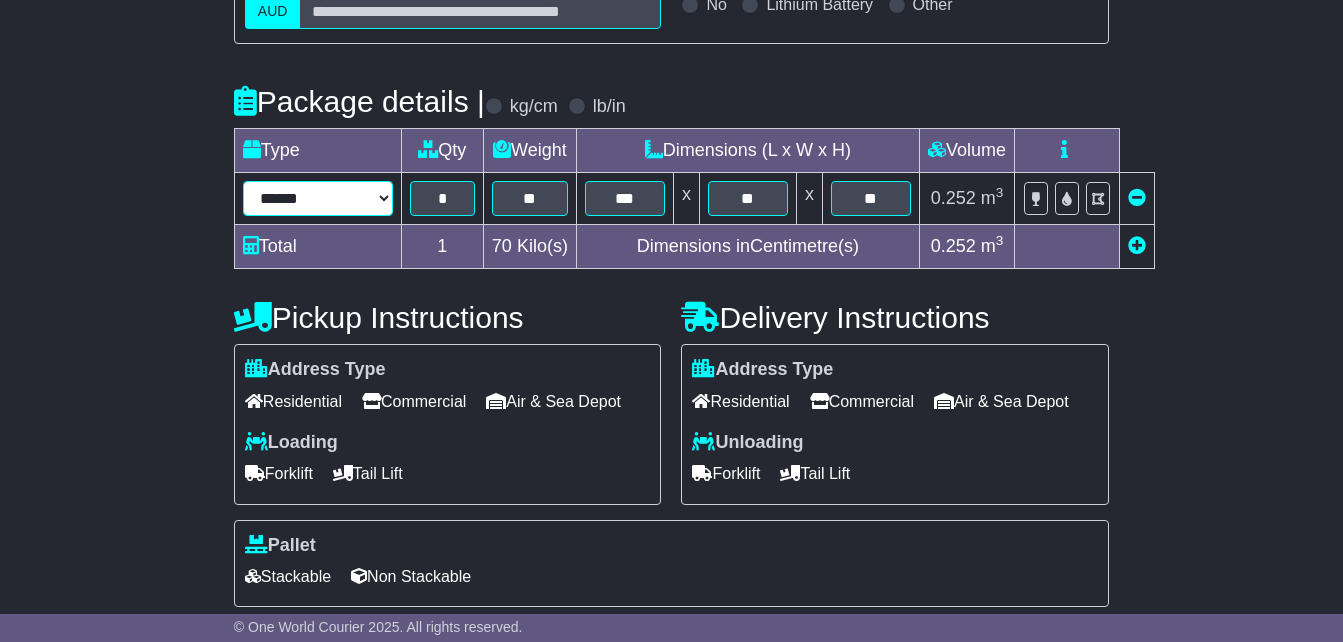 type on "****" 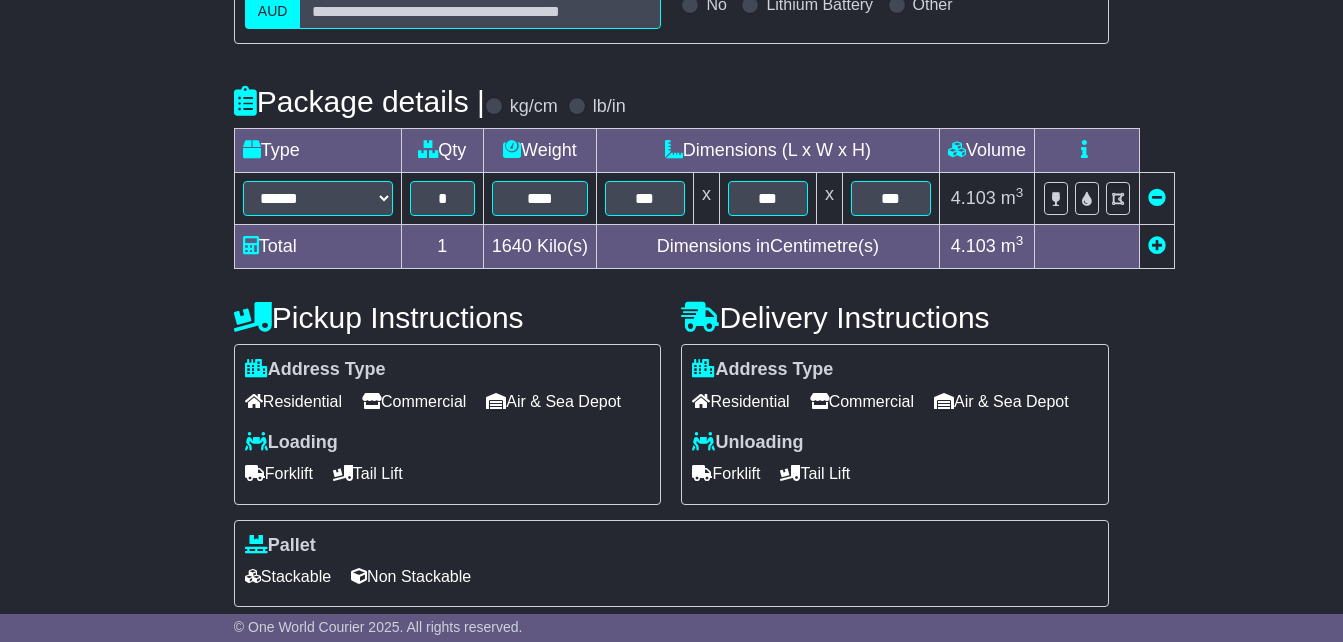 click at bounding box center (1157, 245) 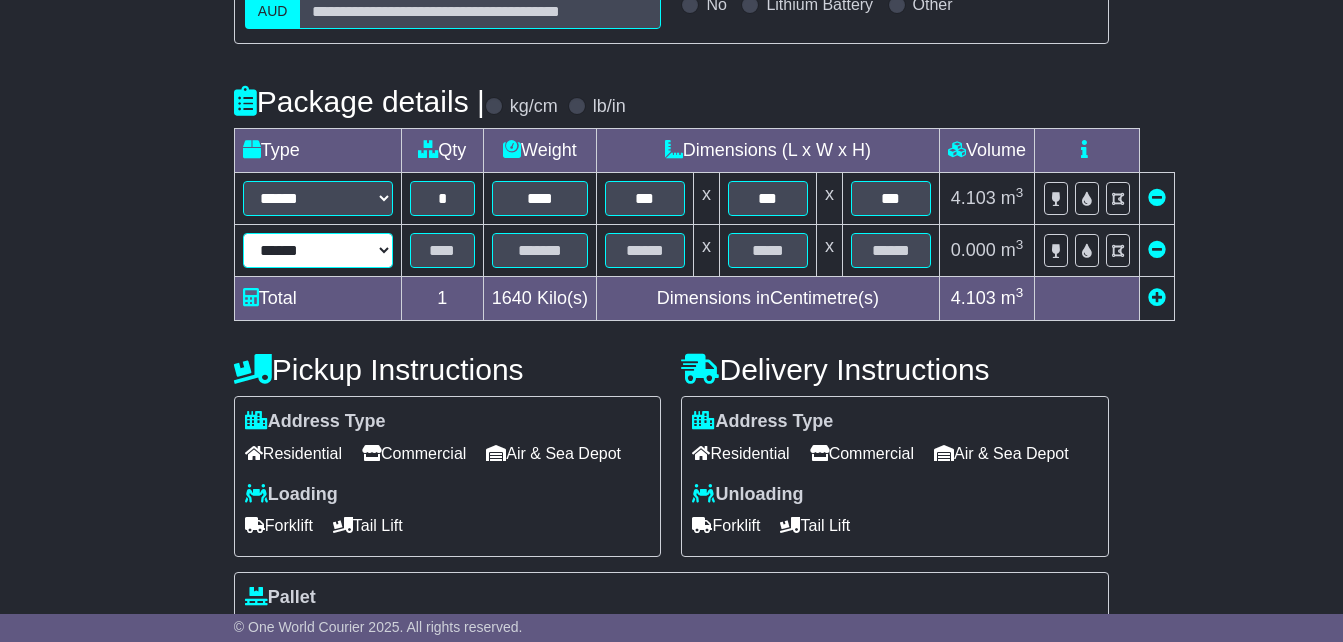 click on "**********" at bounding box center (318, 250) 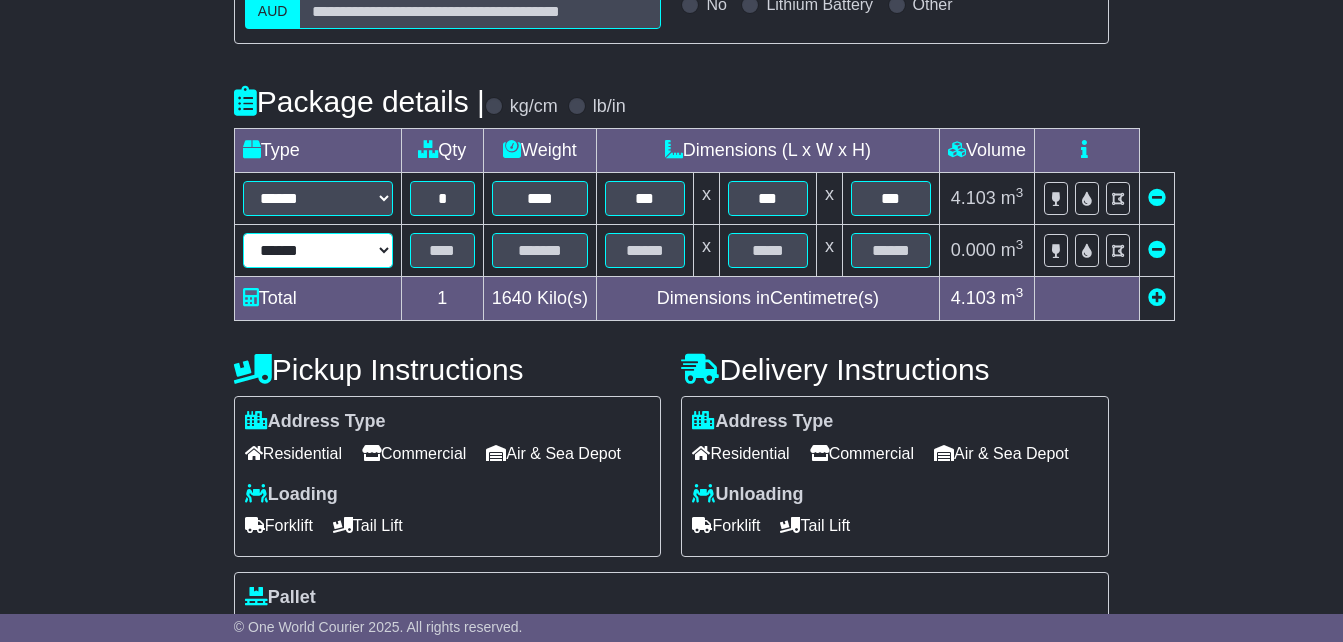 select on "*****" 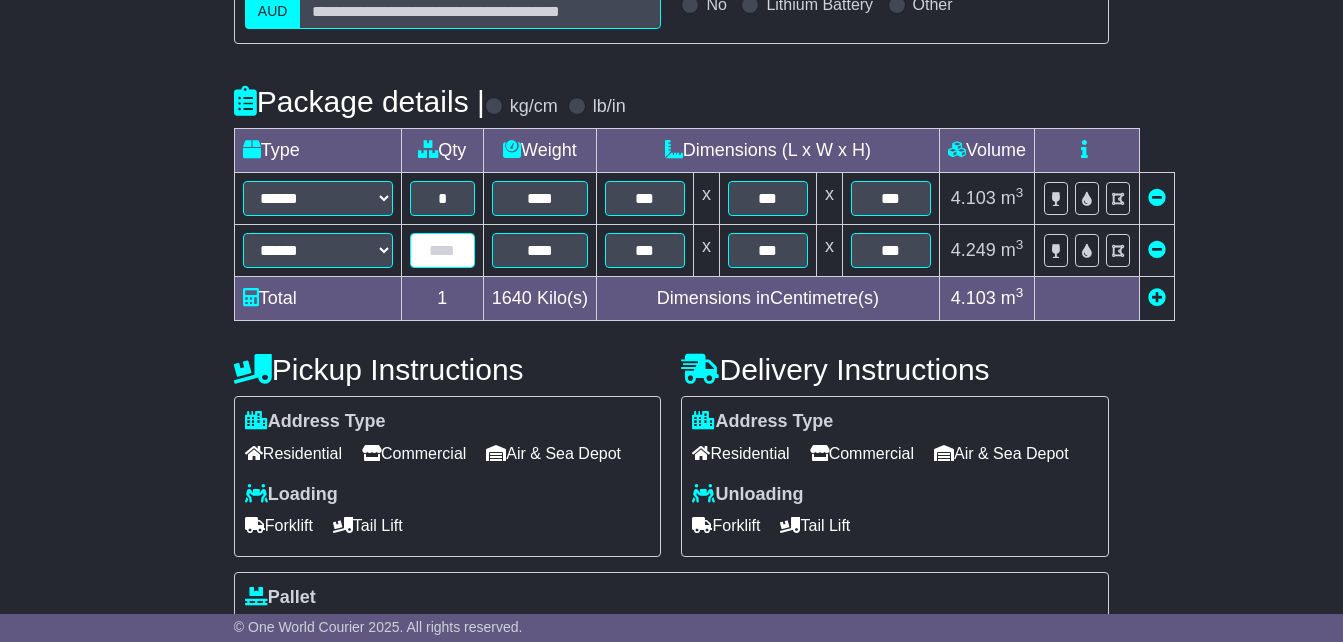 click at bounding box center (442, 250) 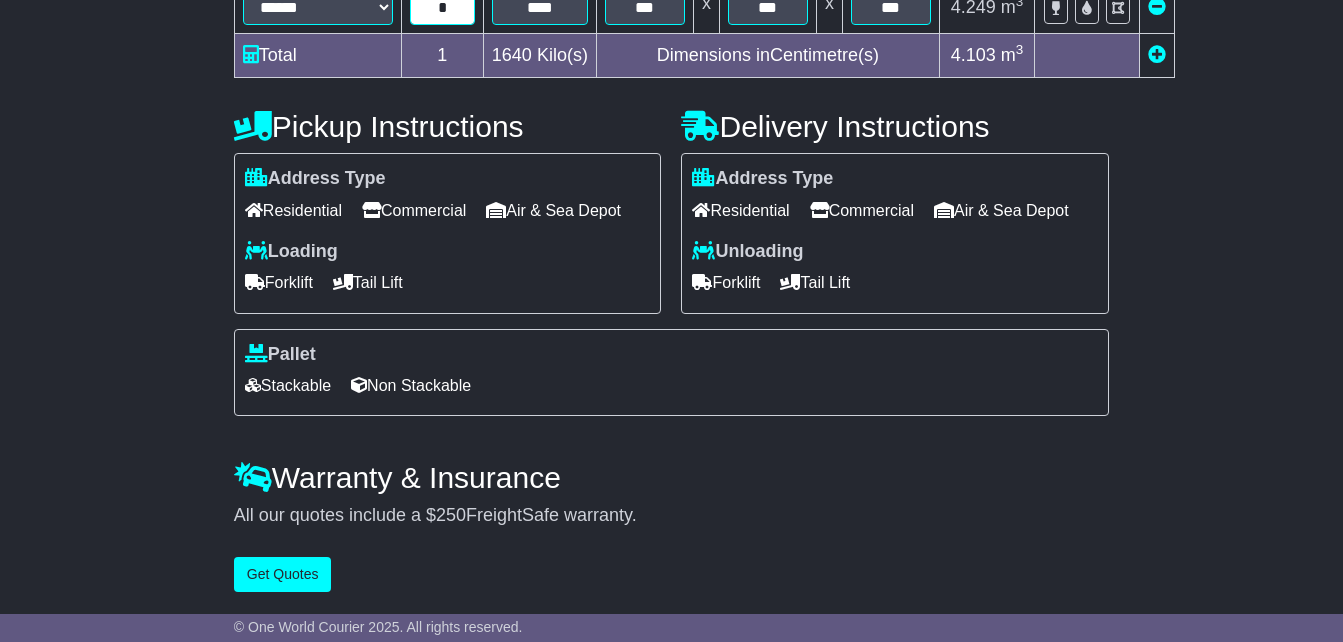 type on "*" 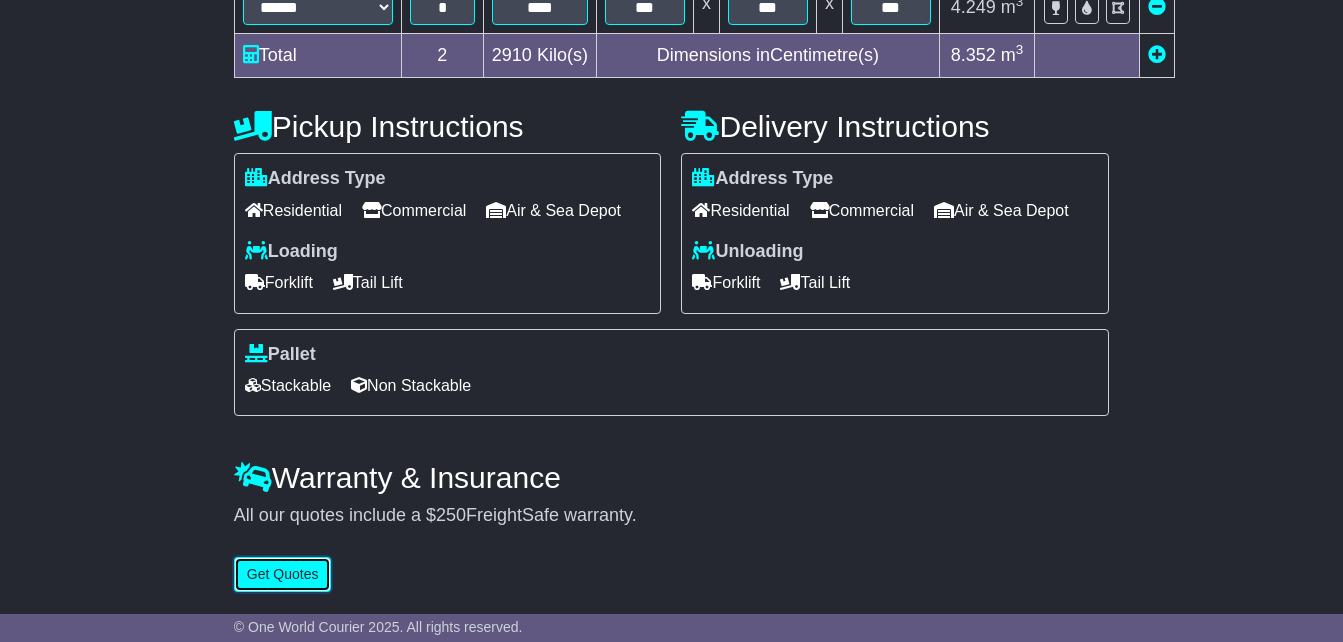 click on "Get Quotes" at bounding box center [283, 574] 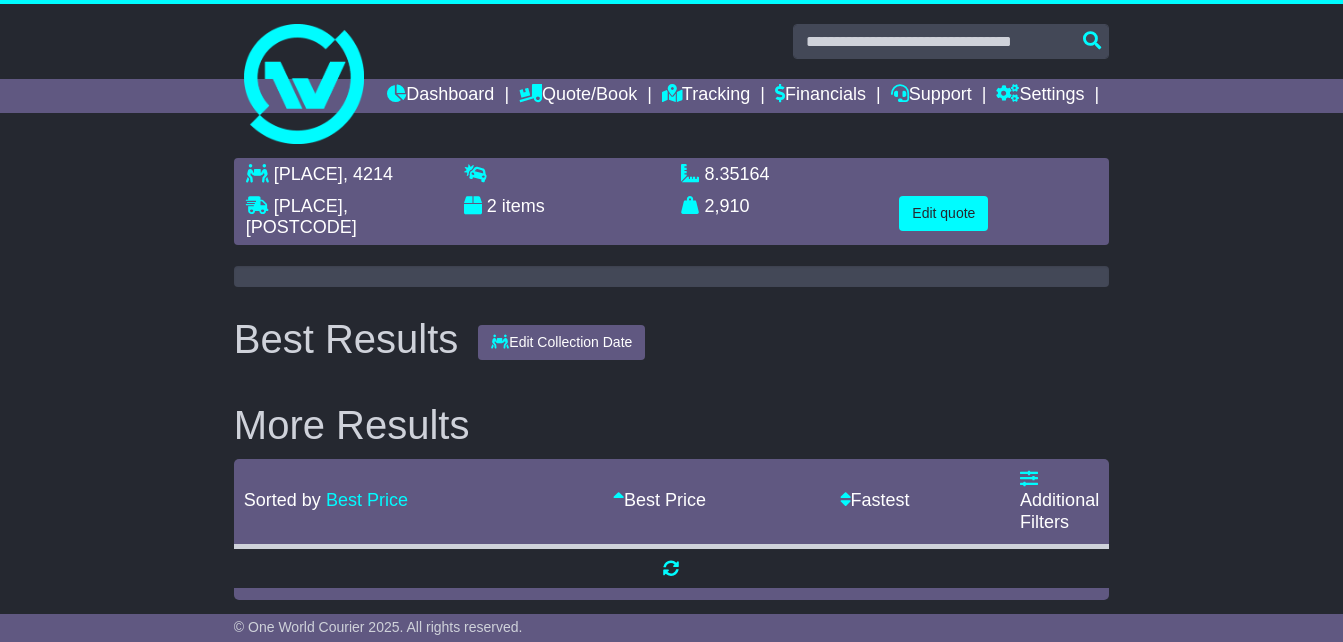 scroll, scrollTop: 0, scrollLeft: 0, axis: both 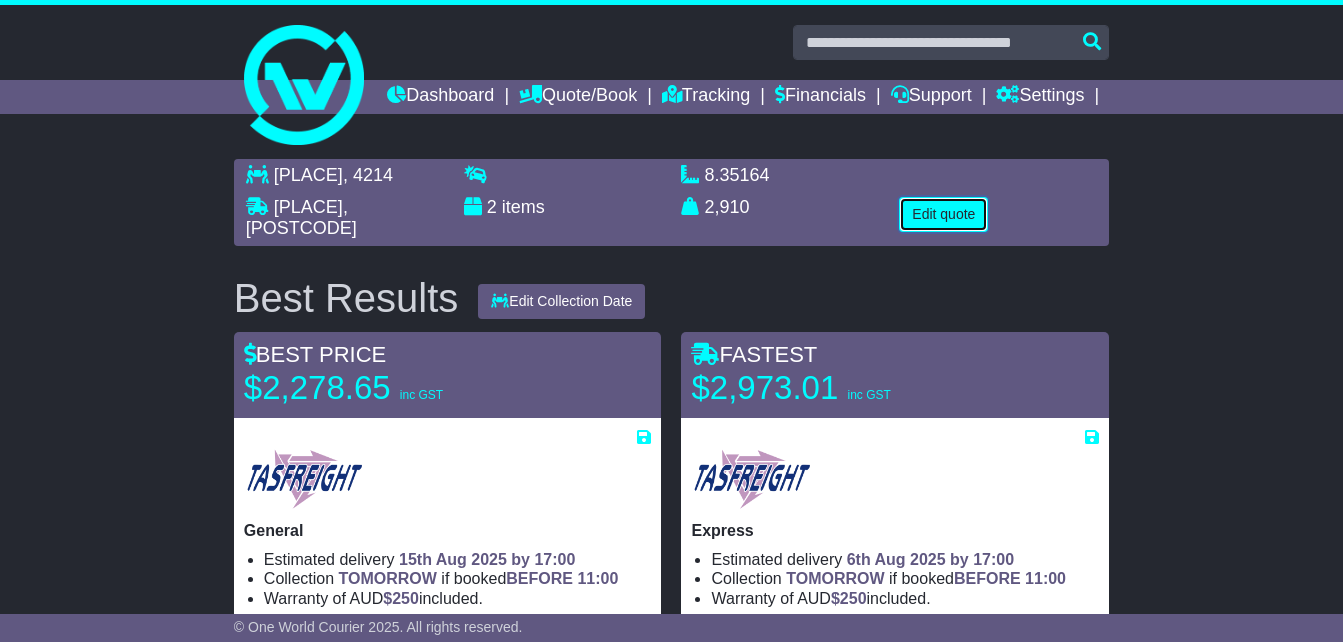 click on "Edit quote" at bounding box center [943, 214] 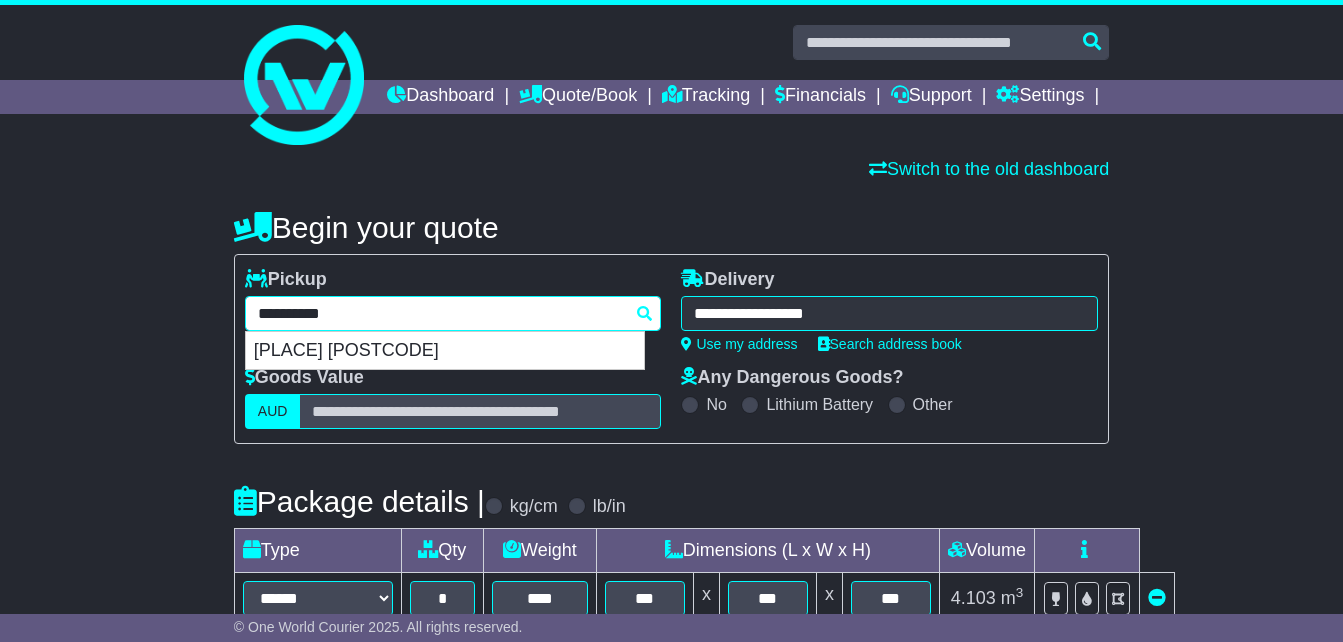 click on "**********" at bounding box center (453, 313) 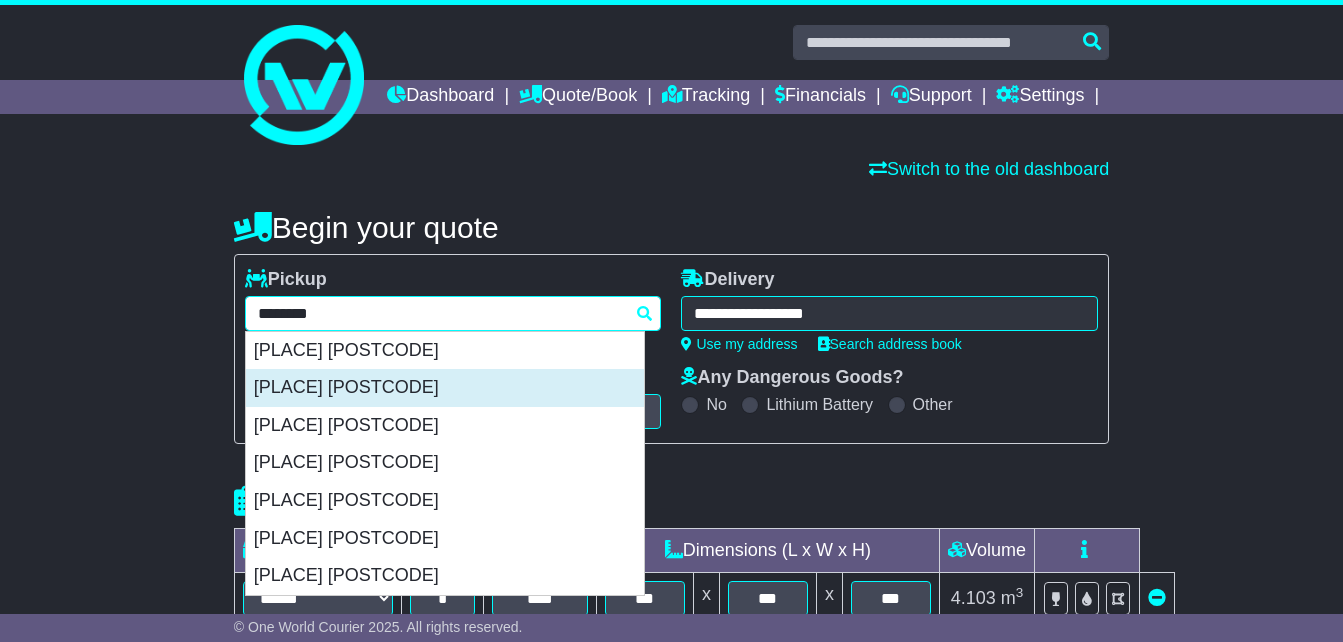 click on "[PLACE] [POSTCODE]" at bounding box center (445, 388) 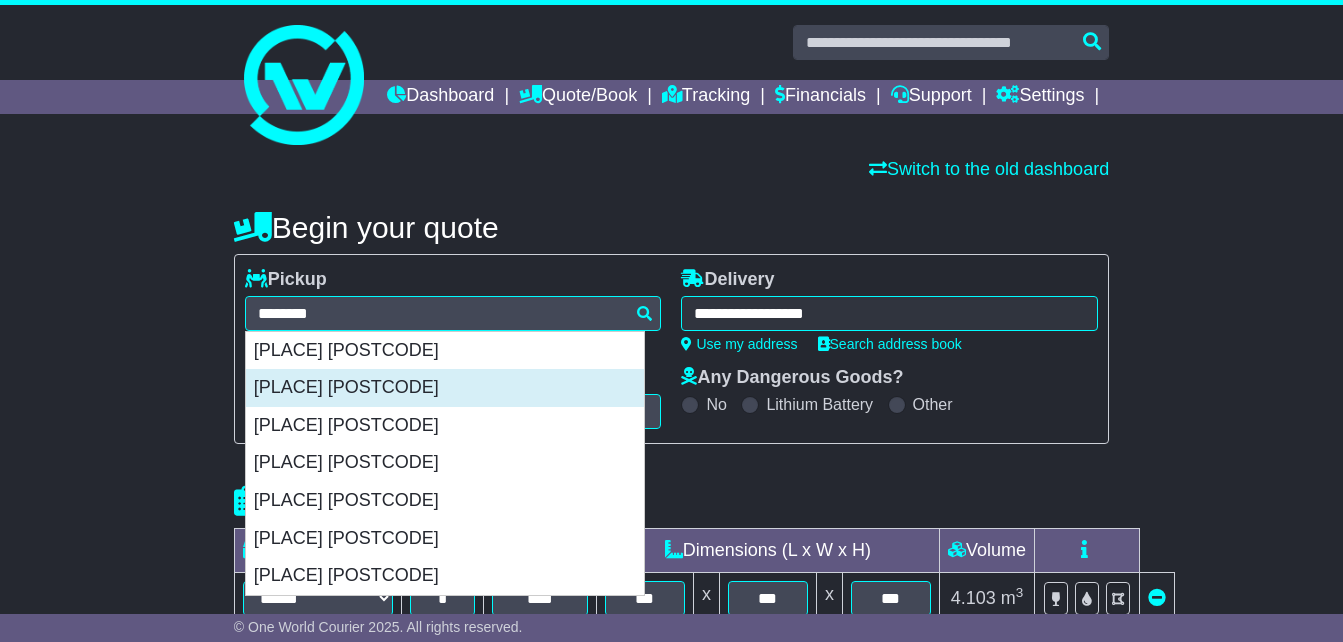 type on "**********" 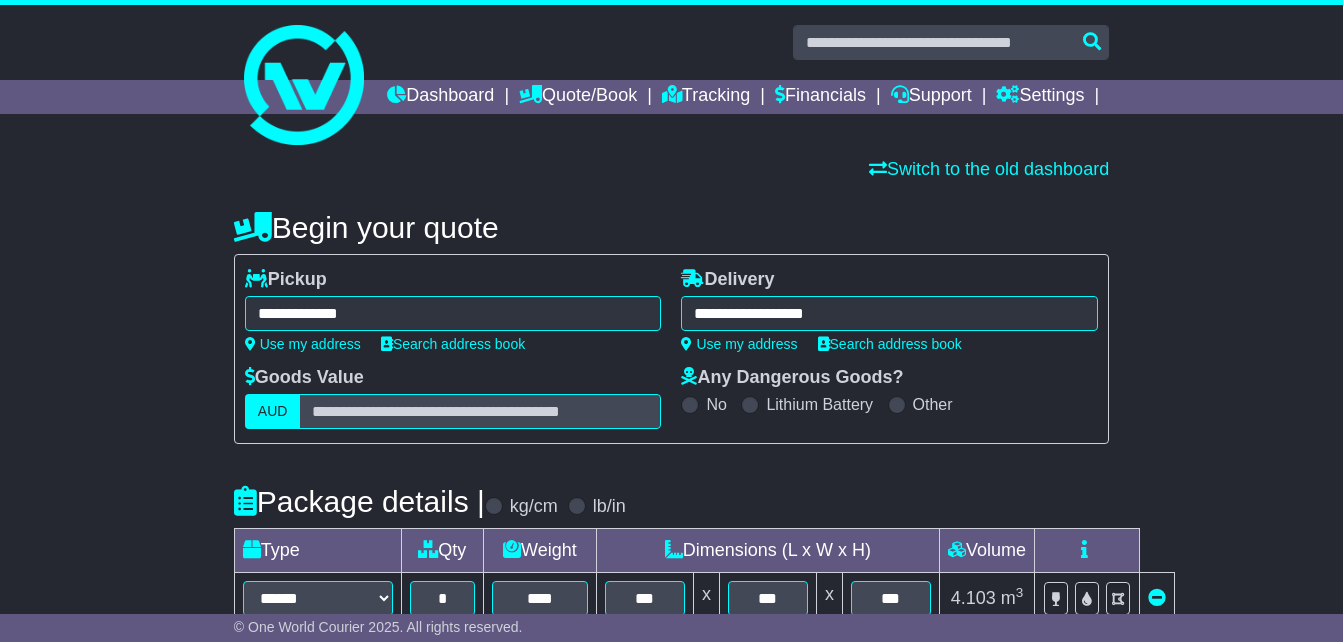 type on "**********" 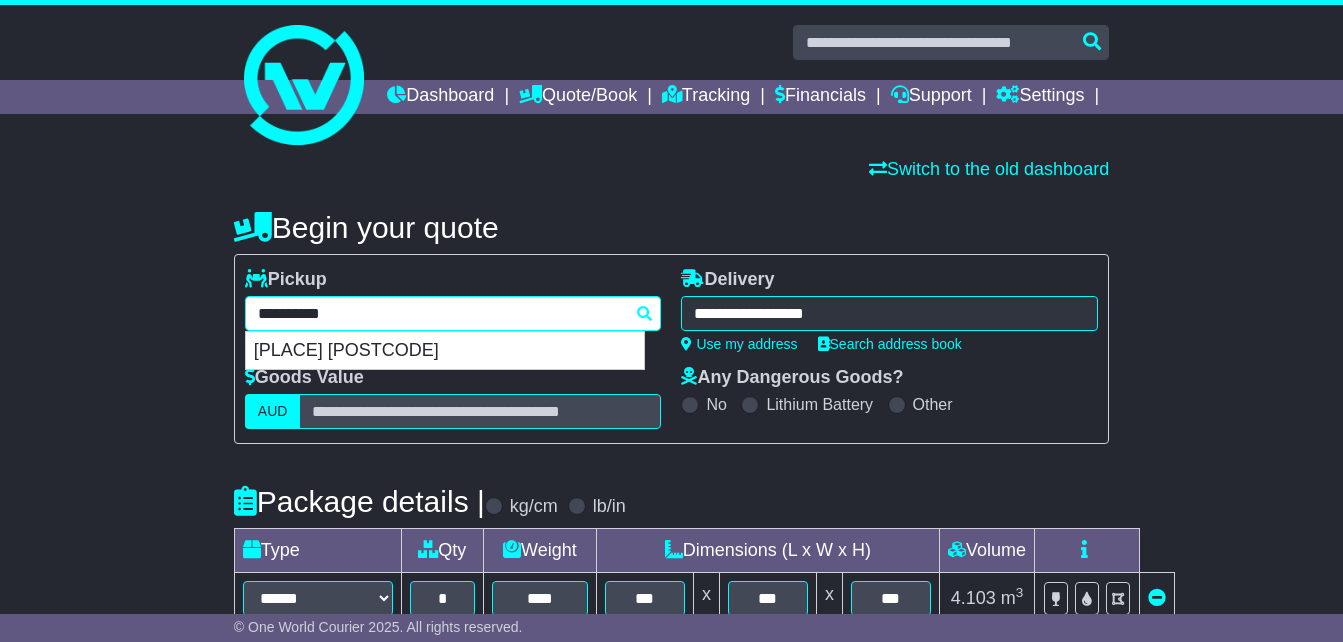 click on "**********" at bounding box center [453, 313] 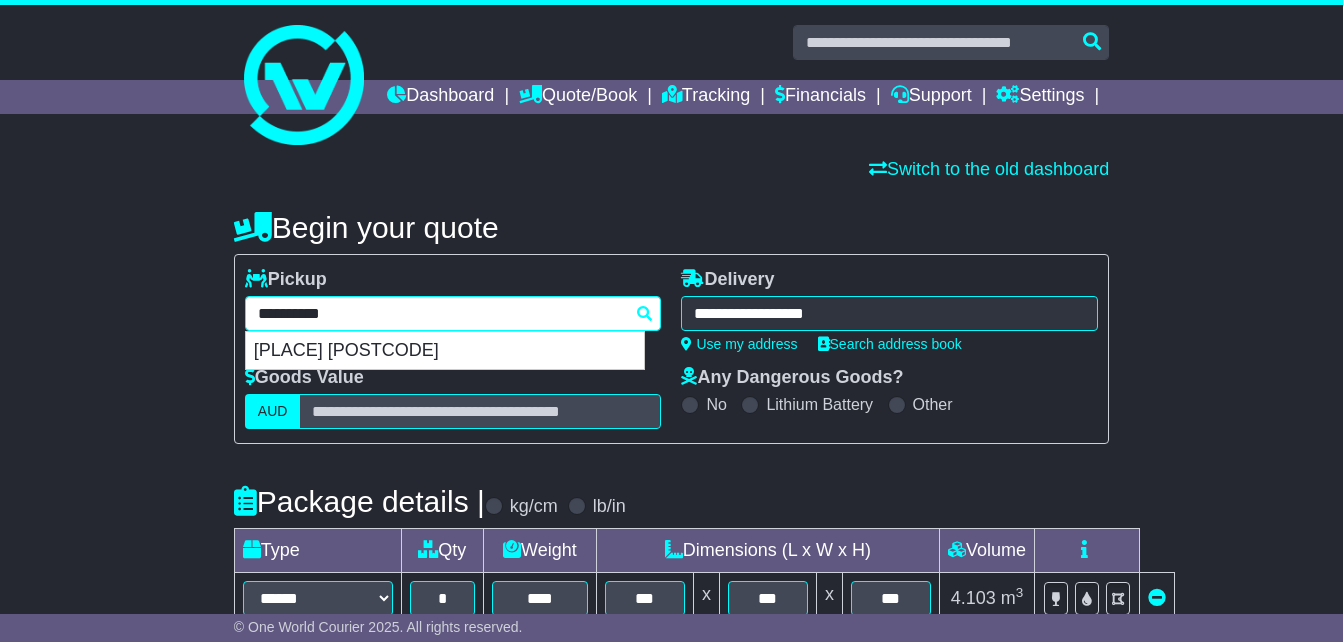 drag, startPoint x: 212, startPoint y: 351, endPoint x: 184, endPoint y: 308, distance: 51.312767 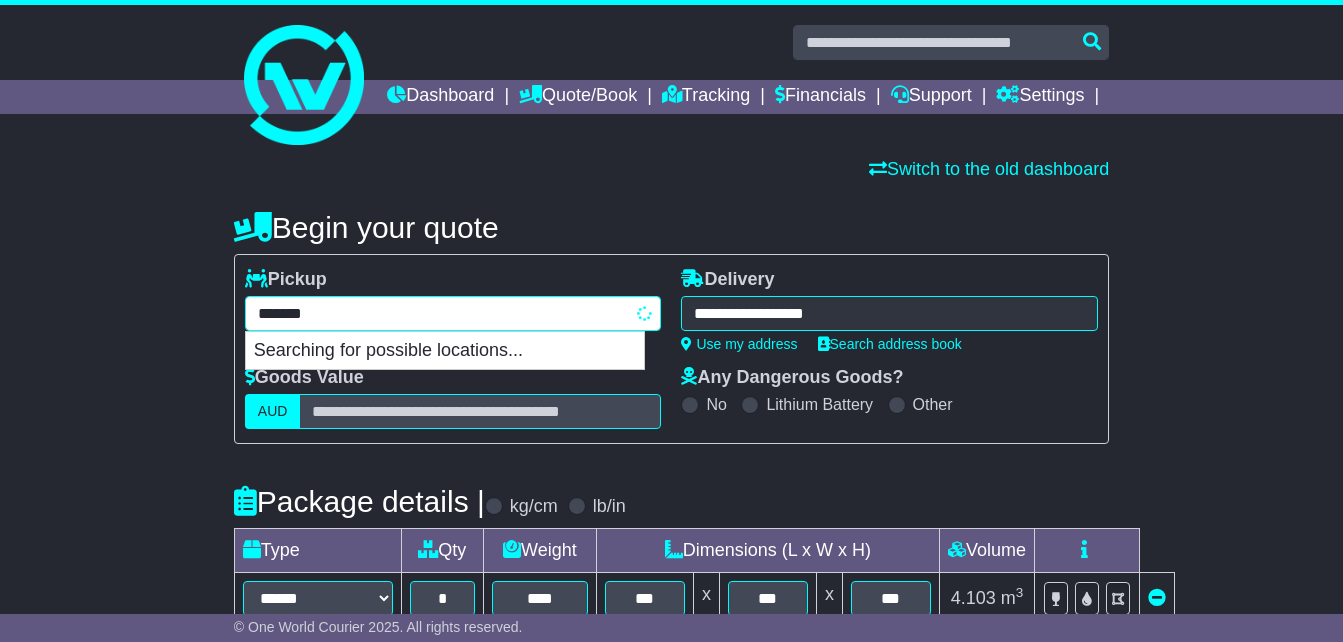 type on "********" 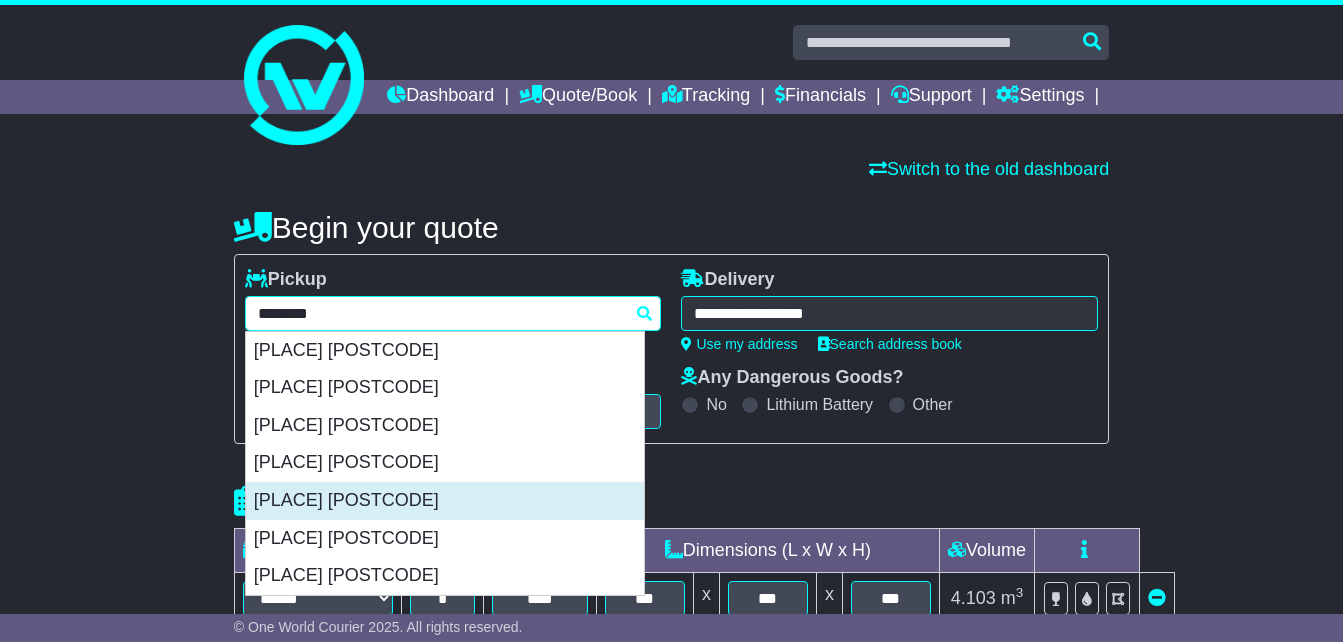 click on "[PLACE] [POSTCODE]" at bounding box center [445, 501] 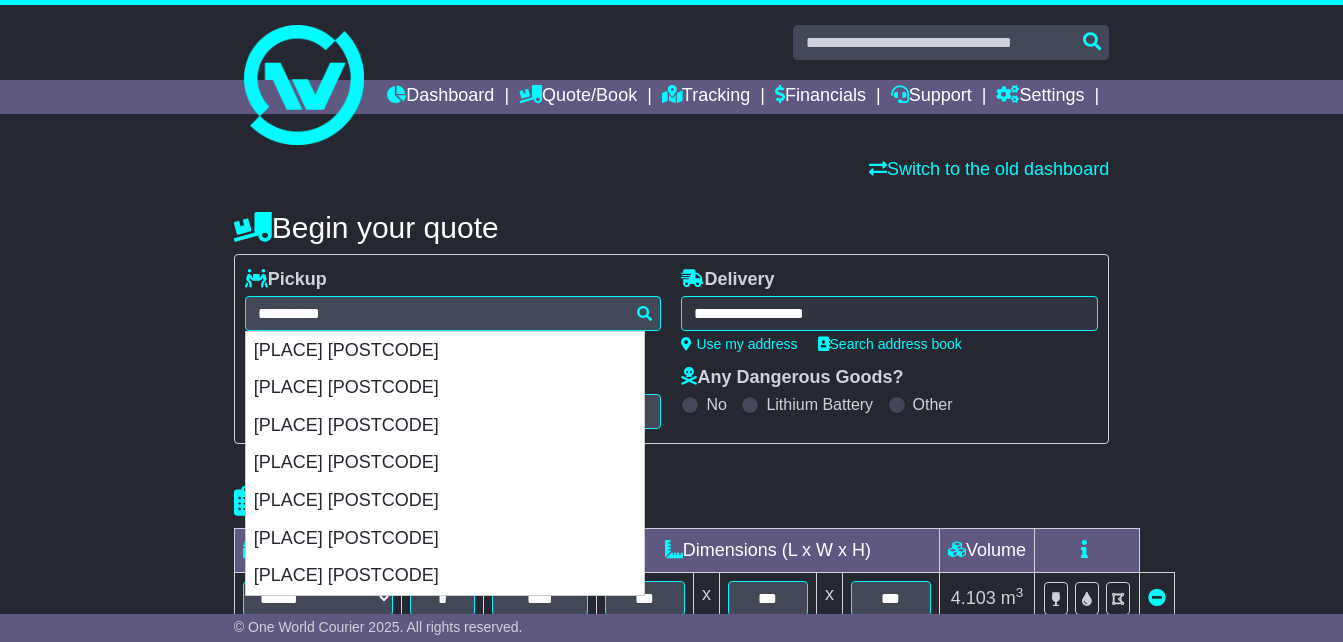 type on "**********" 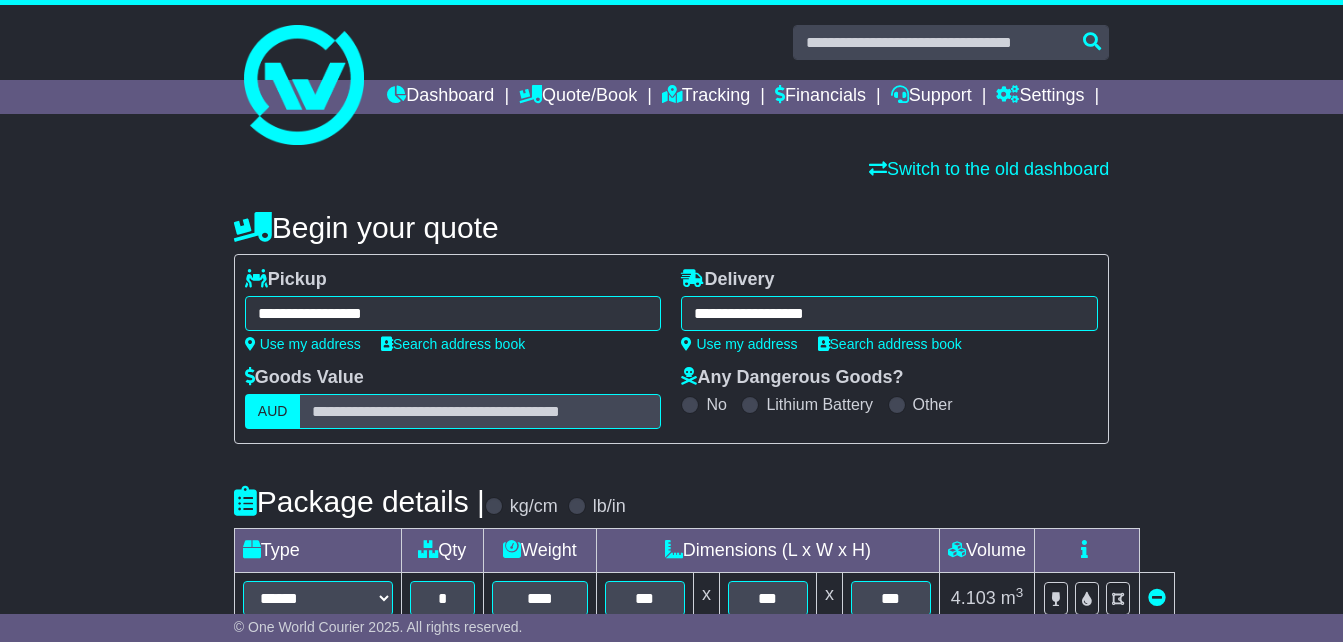 click on "**********" at bounding box center [889, 313] 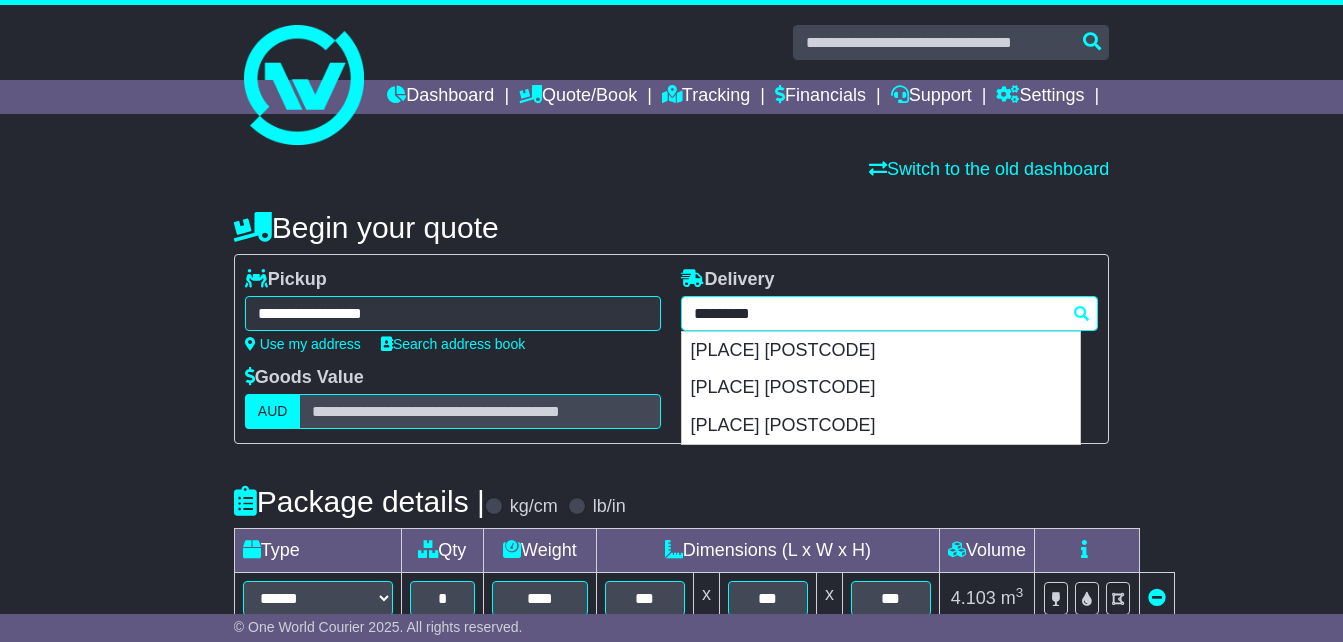 drag, startPoint x: 840, startPoint y: 345, endPoint x: 431, endPoint y: 327, distance: 409.3959 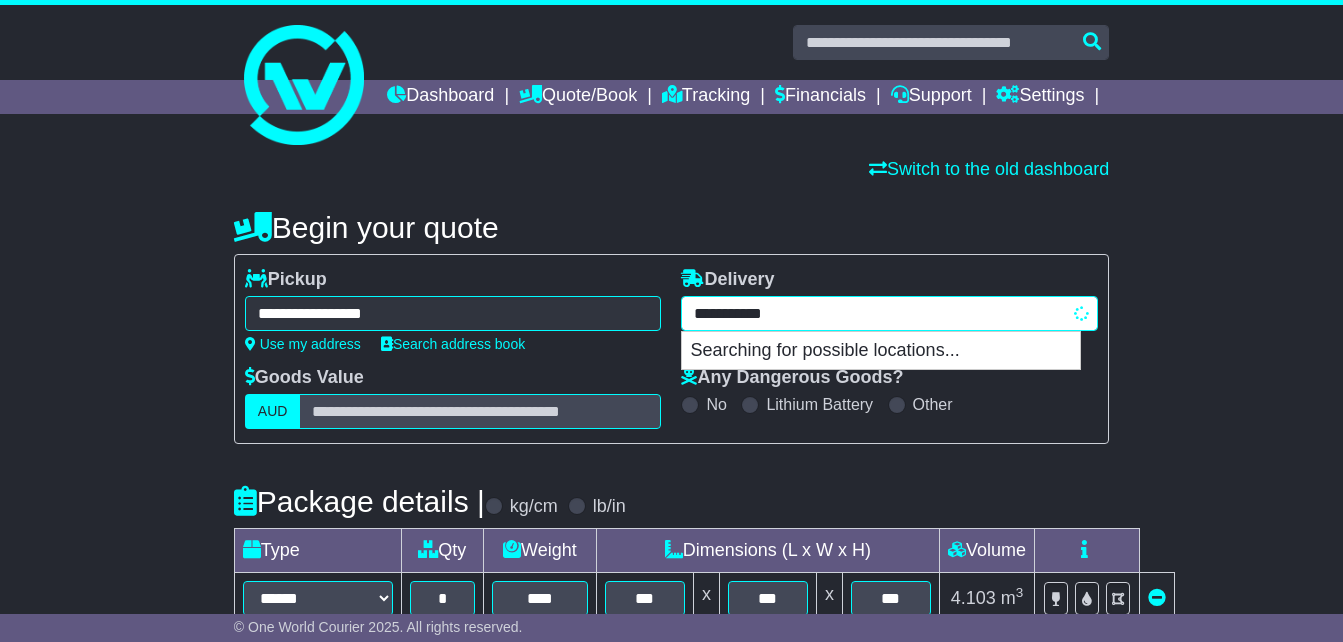 type on "**********" 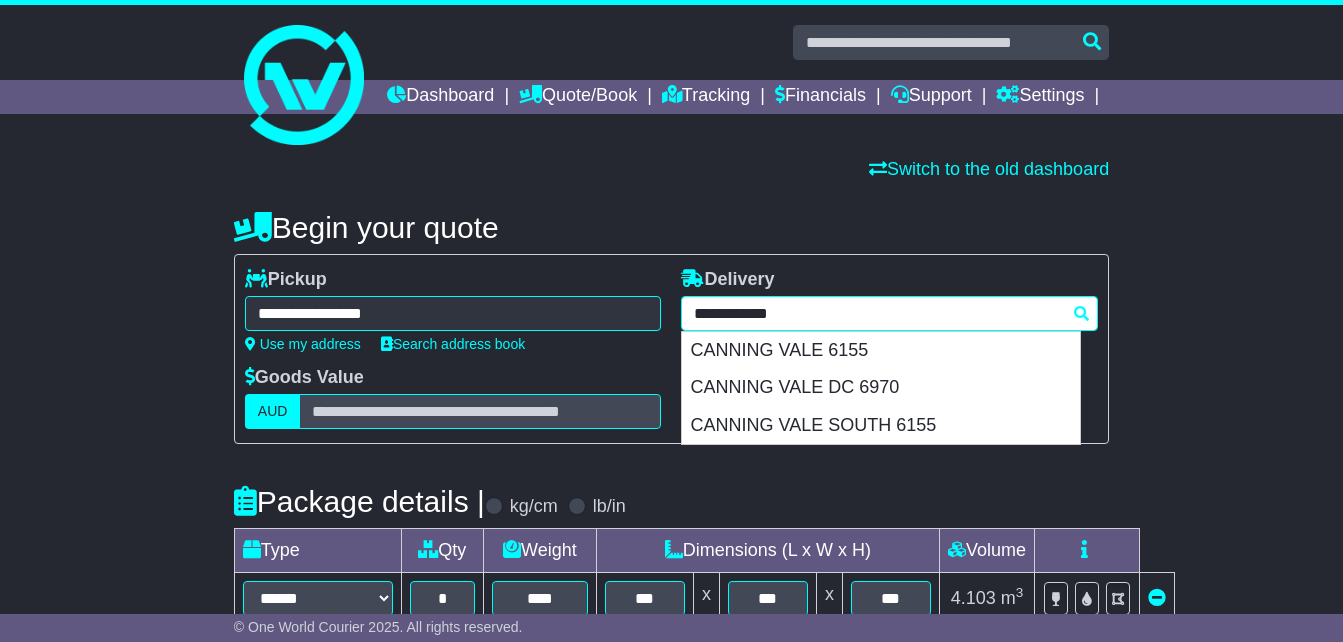click on "CANNING VALE 6155" at bounding box center [881, 351] 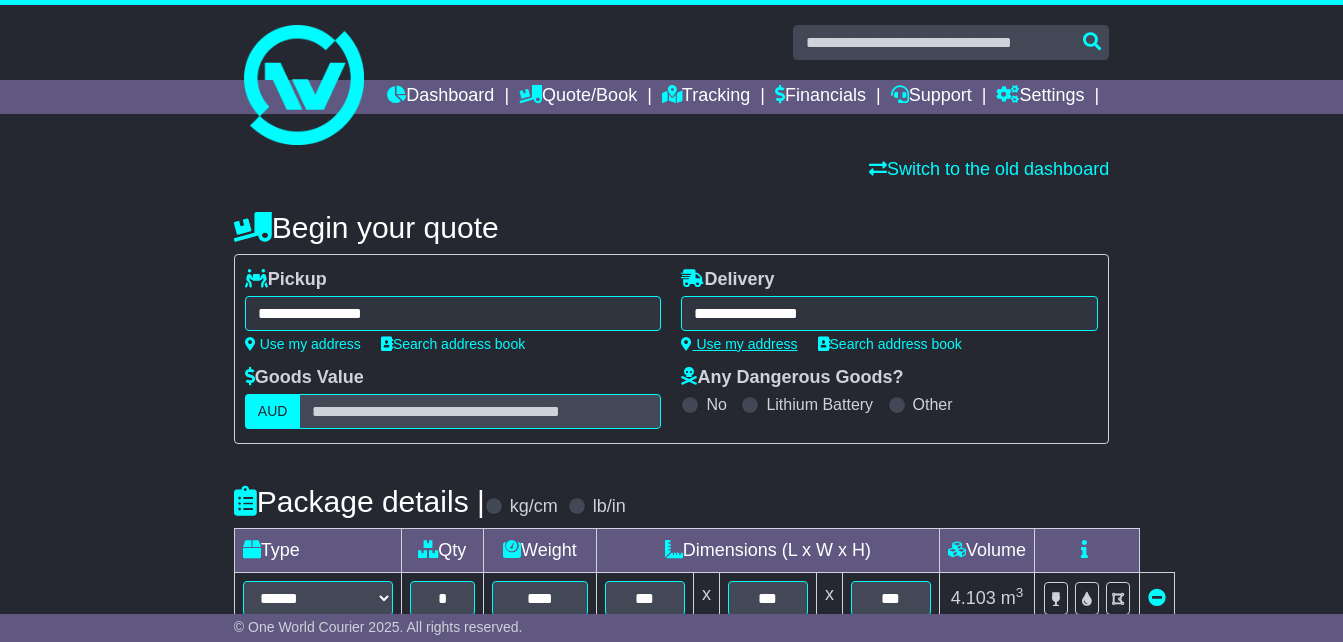type on "**********" 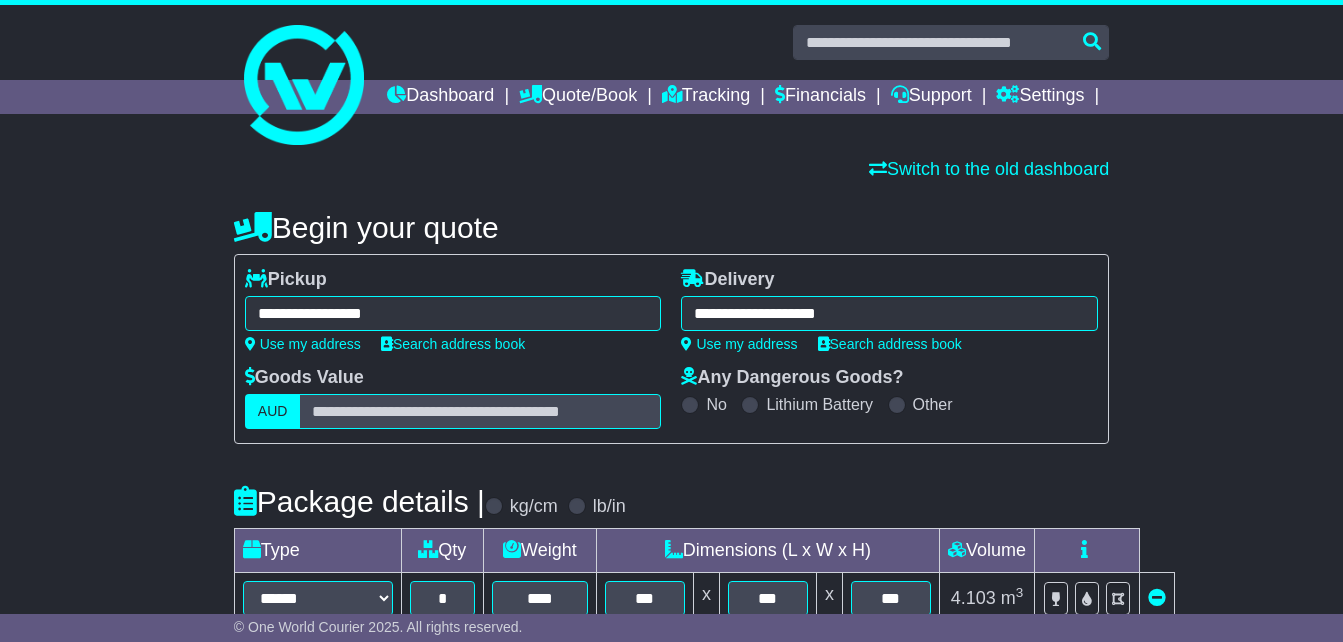 scroll, scrollTop: 500, scrollLeft: 0, axis: vertical 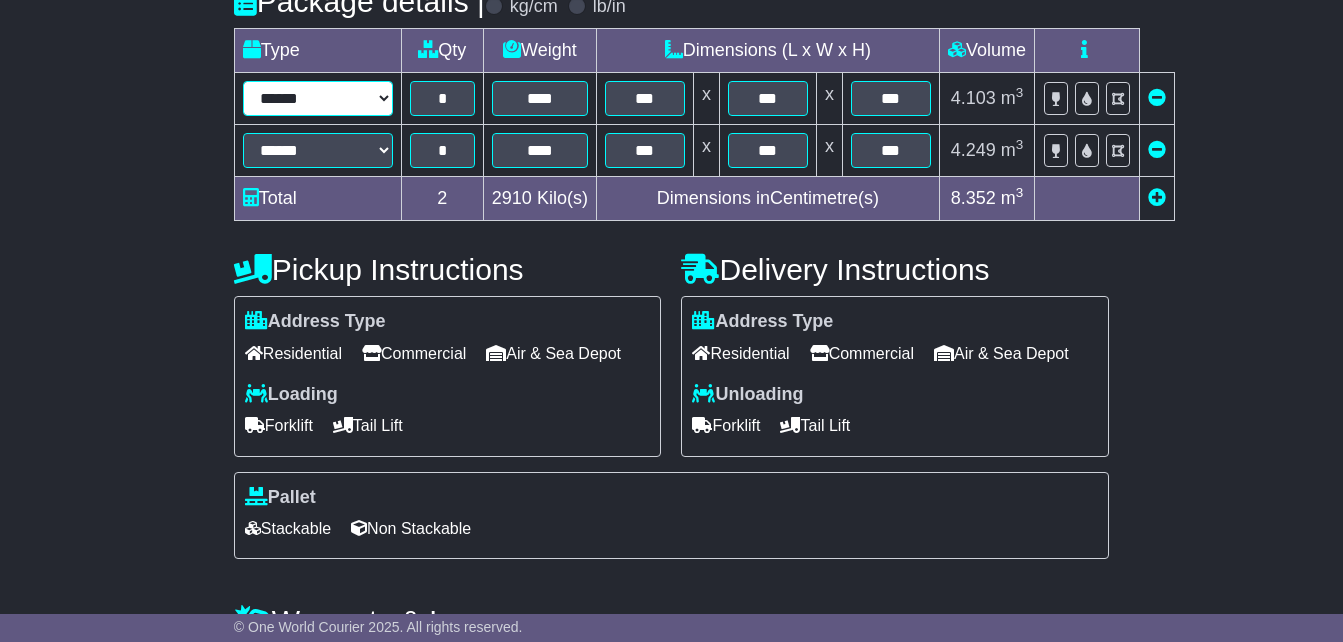 click on "**********" at bounding box center [318, 98] 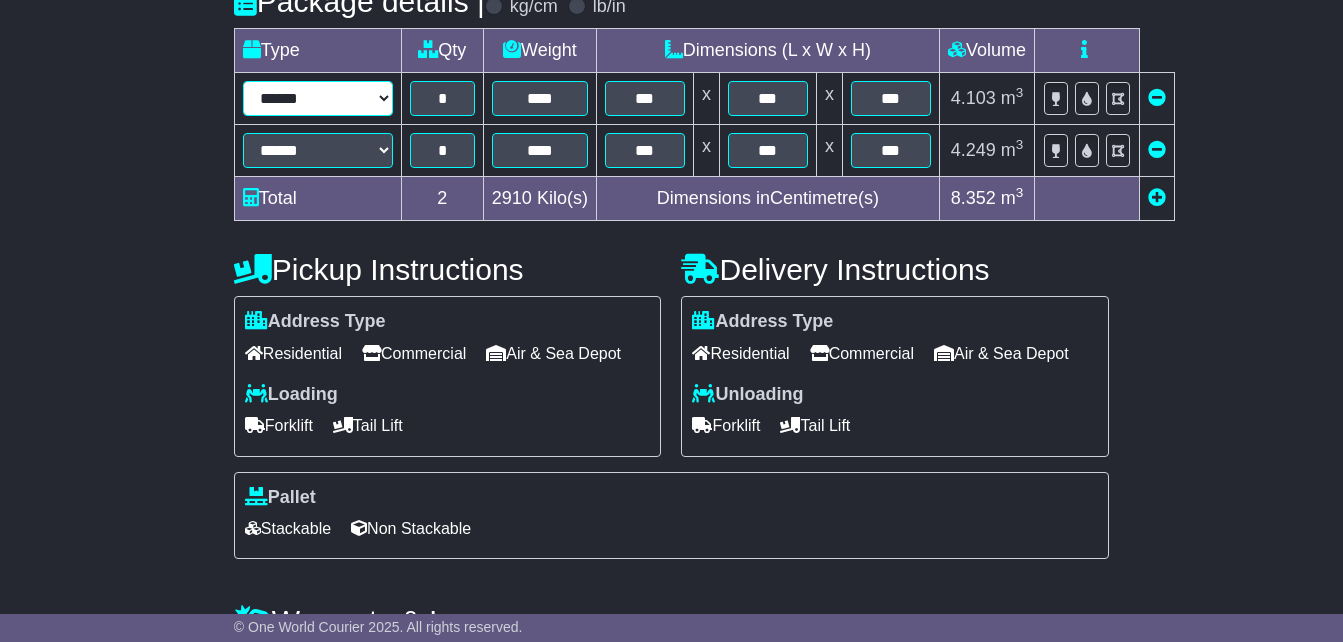 select on "*****" 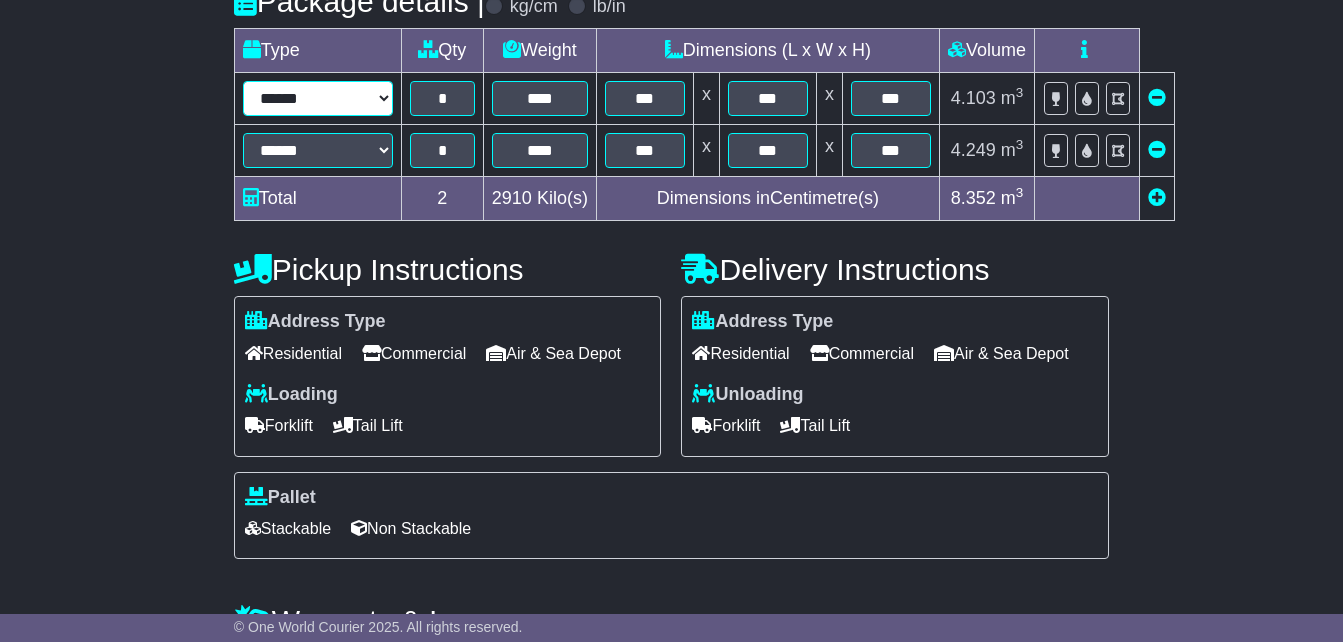 type on "***" 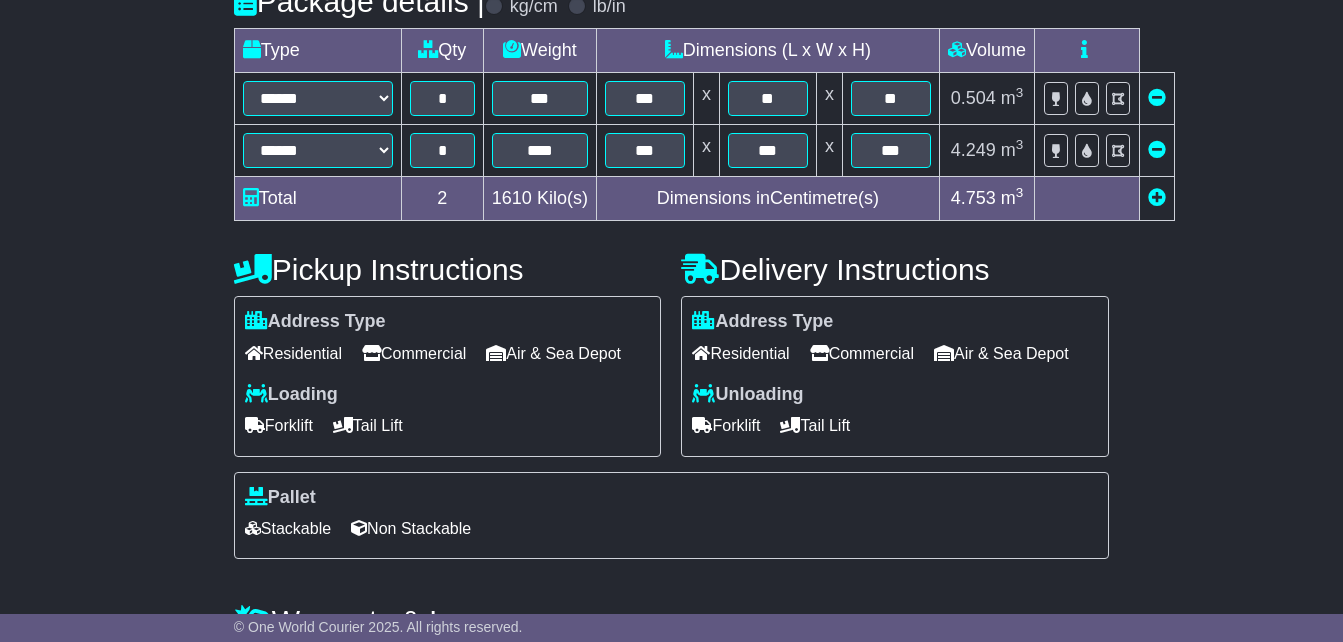 click at bounding box center [1157, 149] 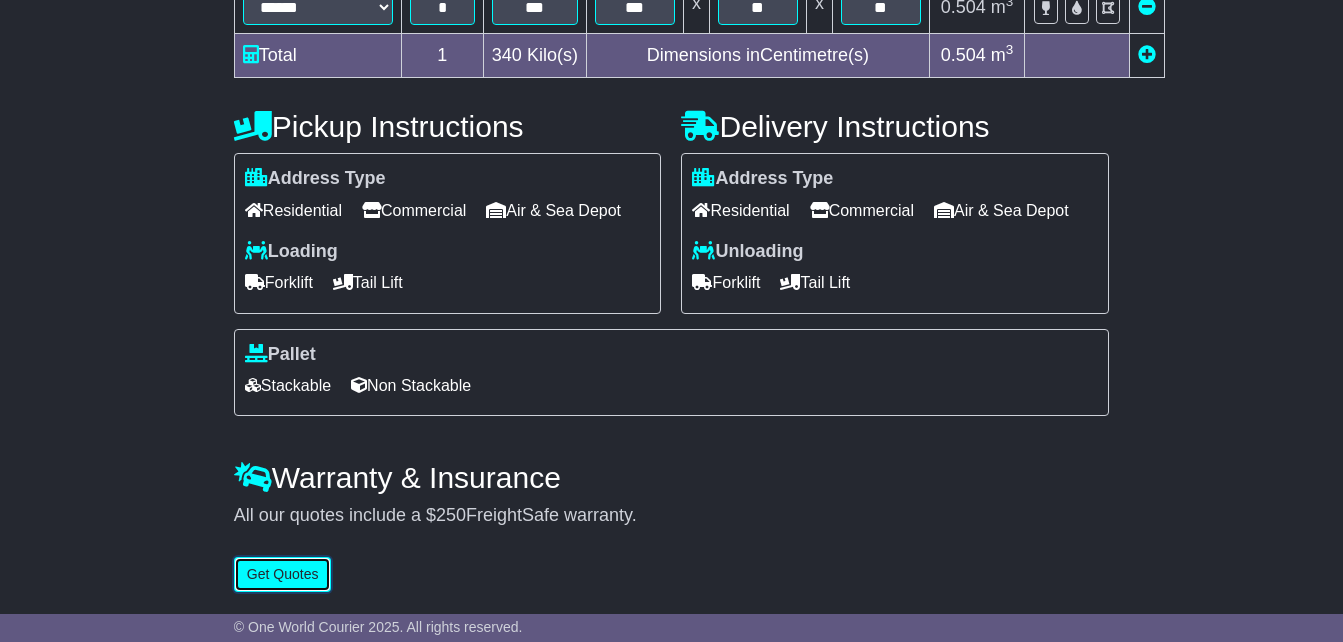 click on "Get Quotes" at bounding box center [283, 574] 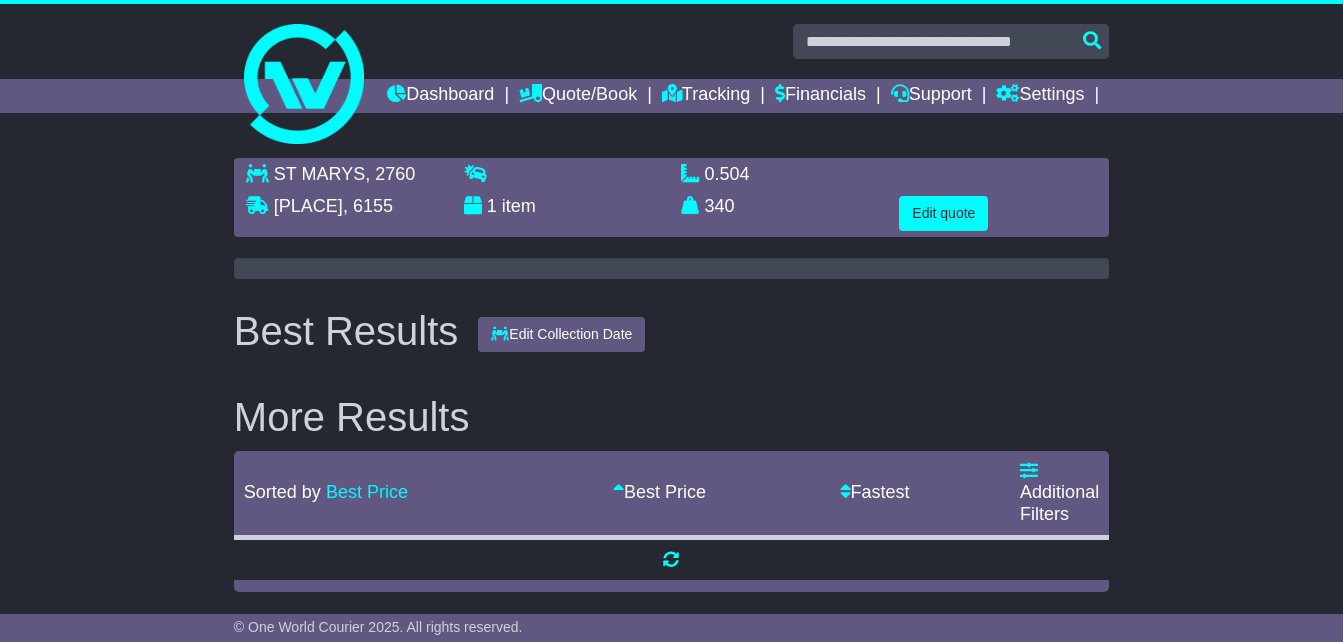 scroll, scrollTop: 0, scrollLeft: 0, axis: both 